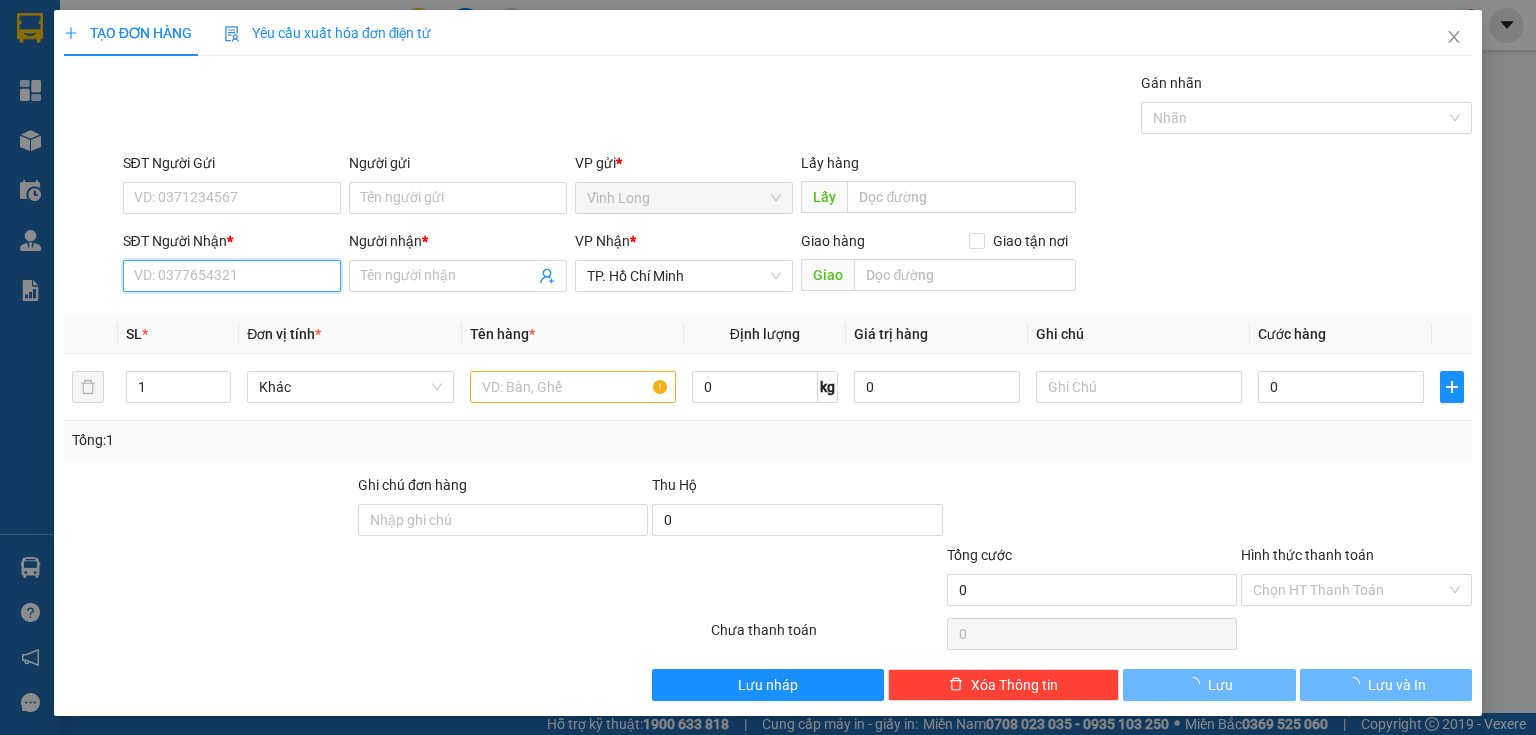 scroll, scrollTop: 0, scrollLeft: 0, axis: both 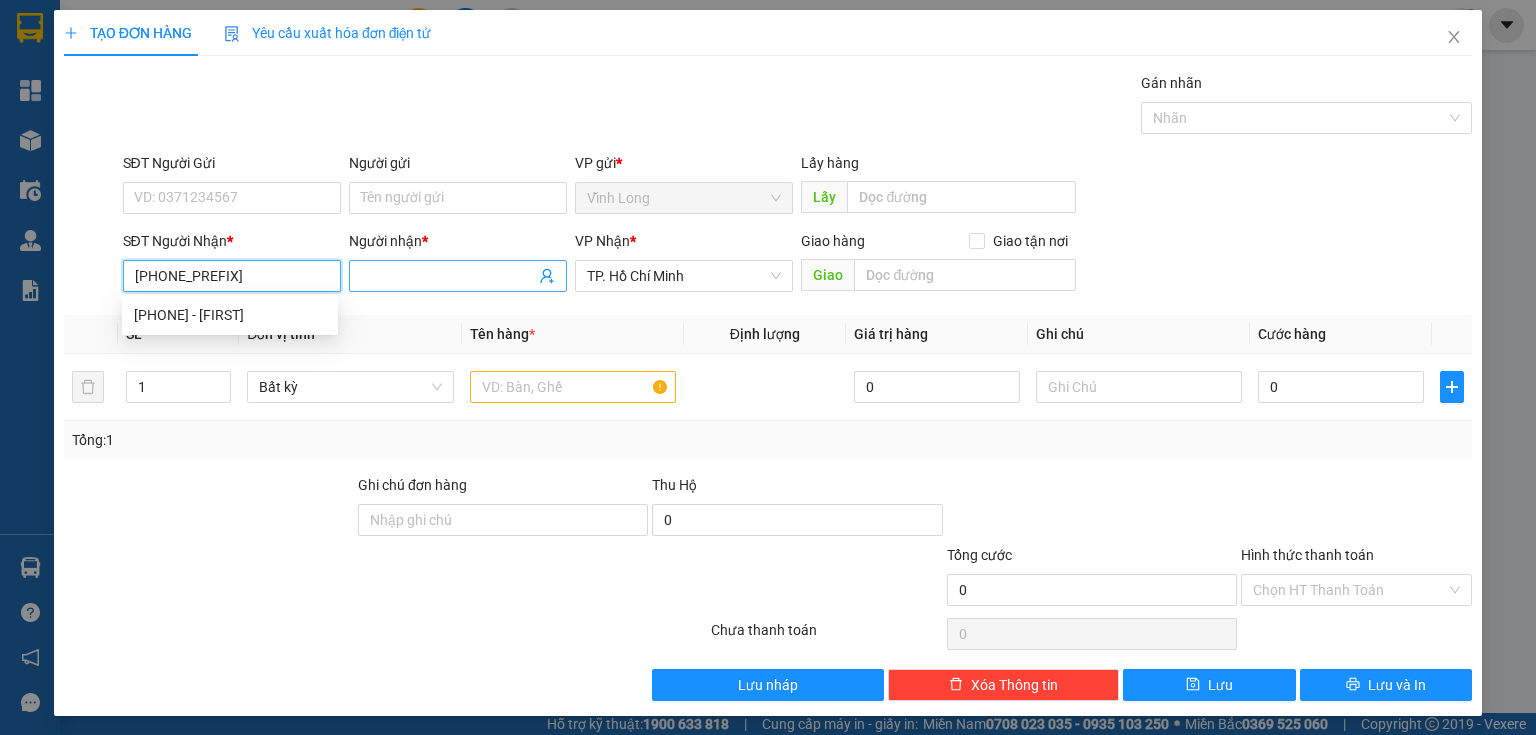 type on "[PHONE]" 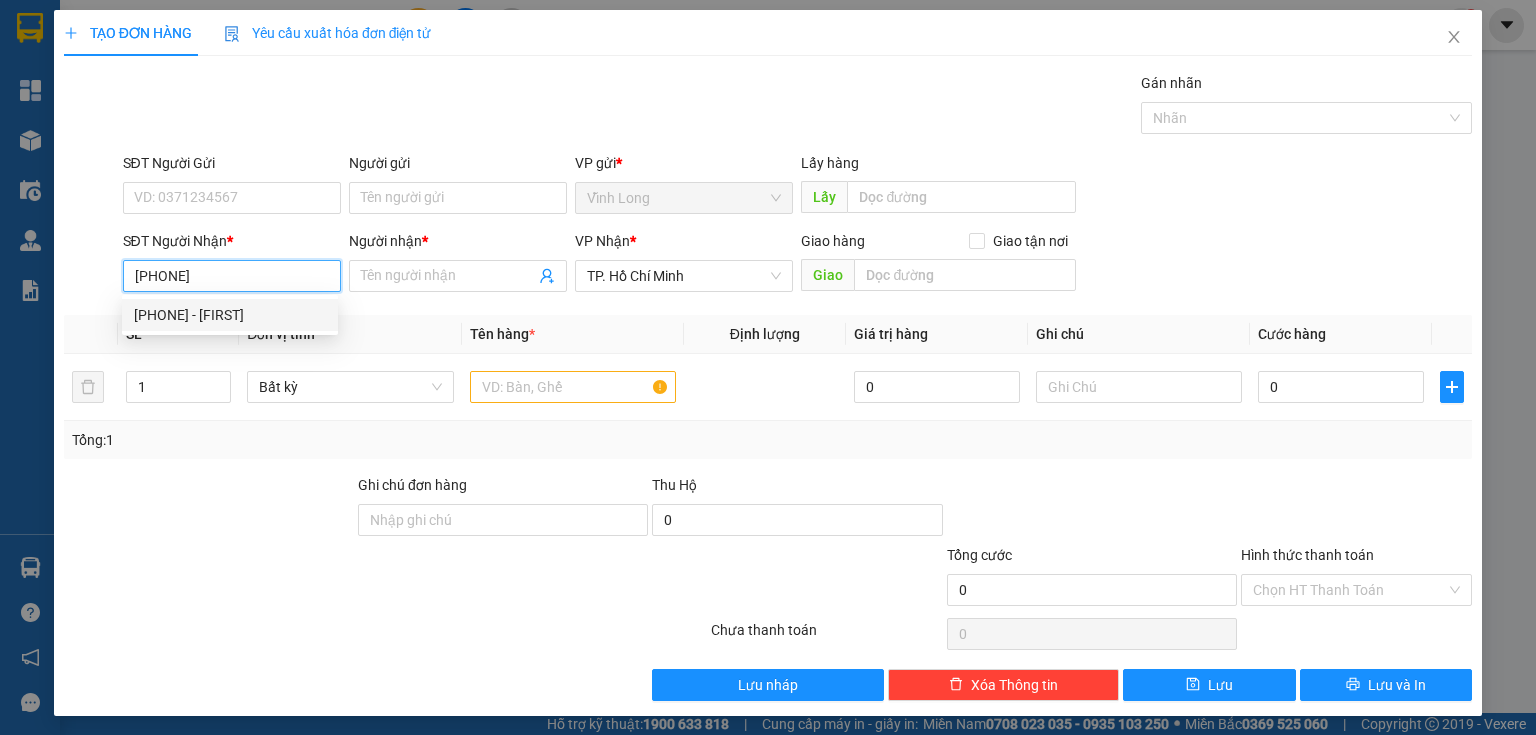 click on "[PHONE] - [FIRST]" at bounding box center (230, 315) 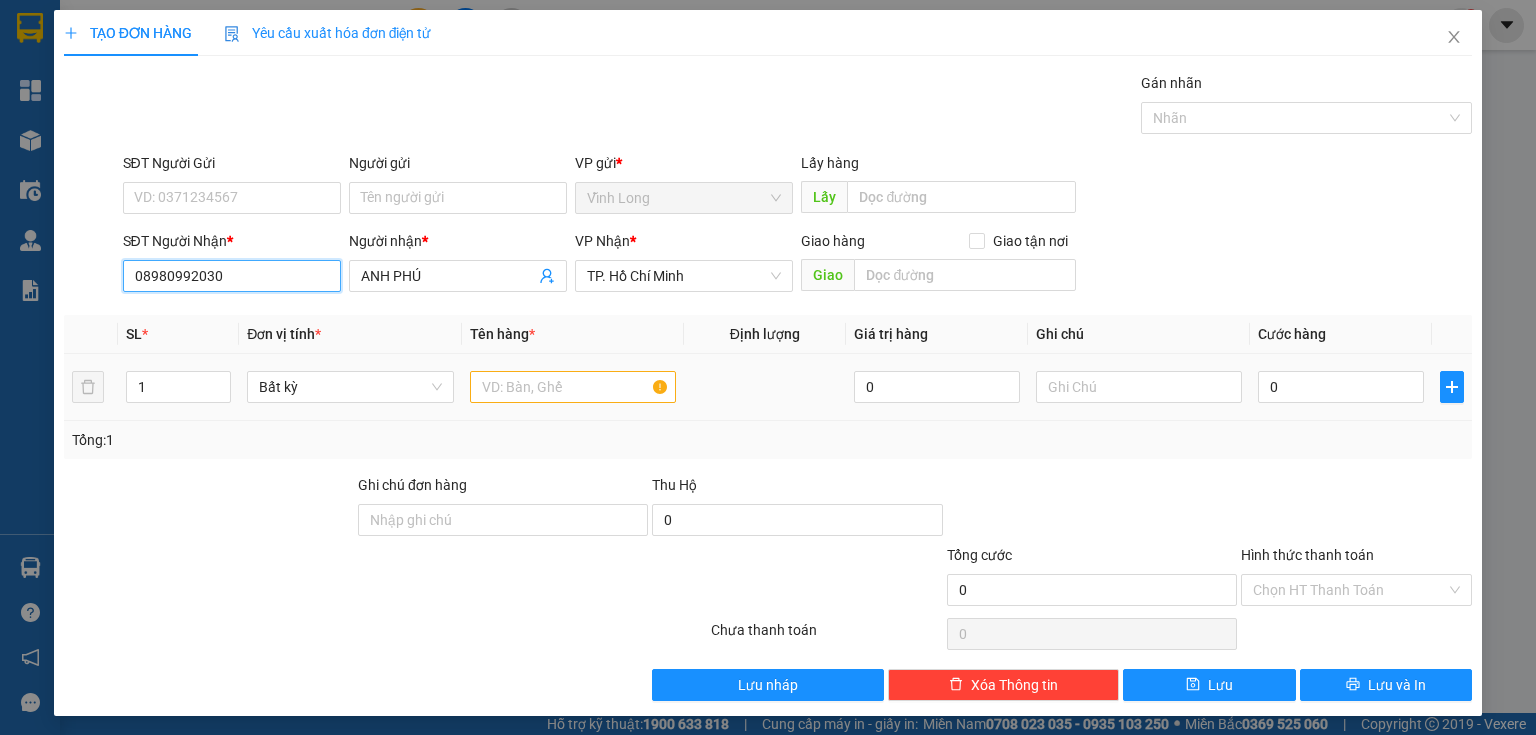 type on "08980992030" 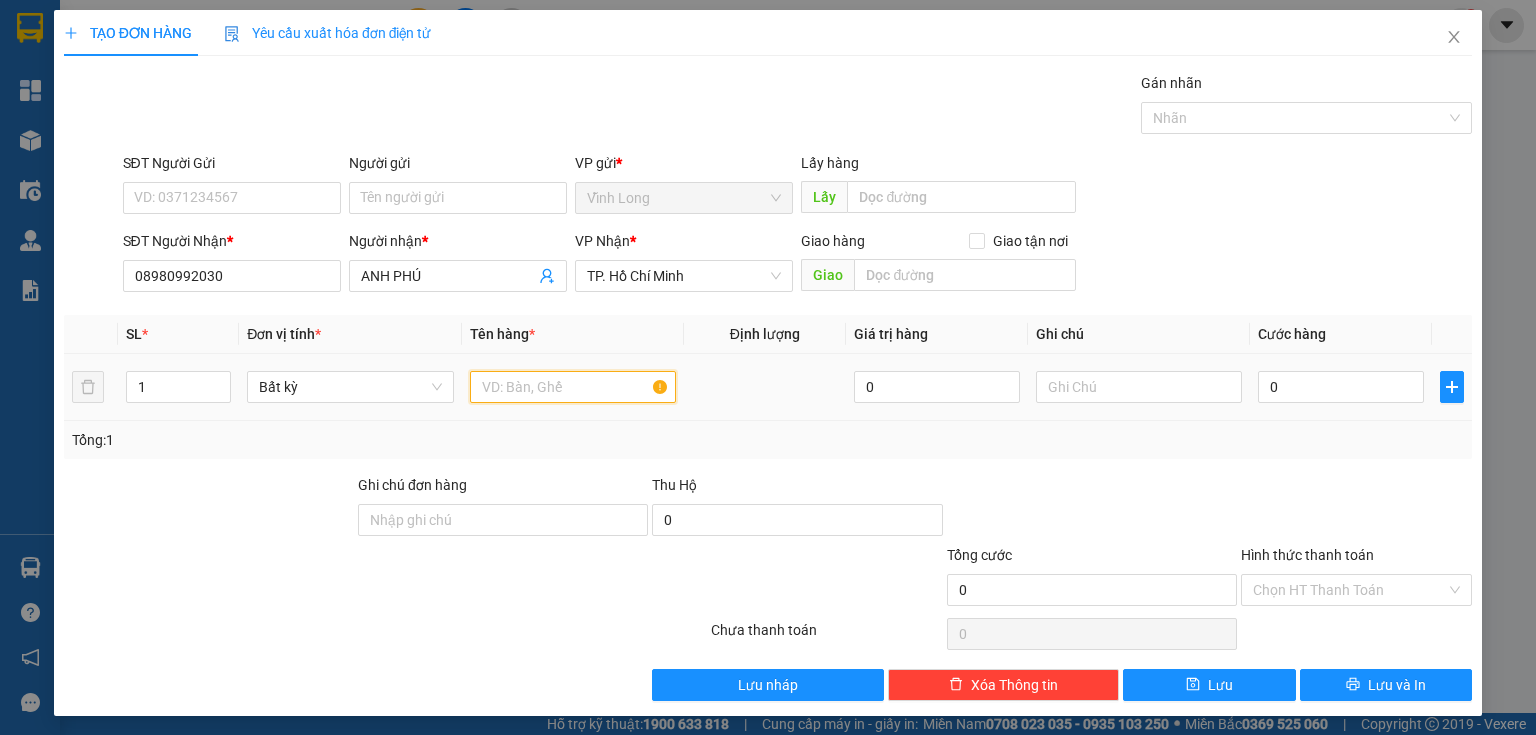 click at bounding box center (573, 387) 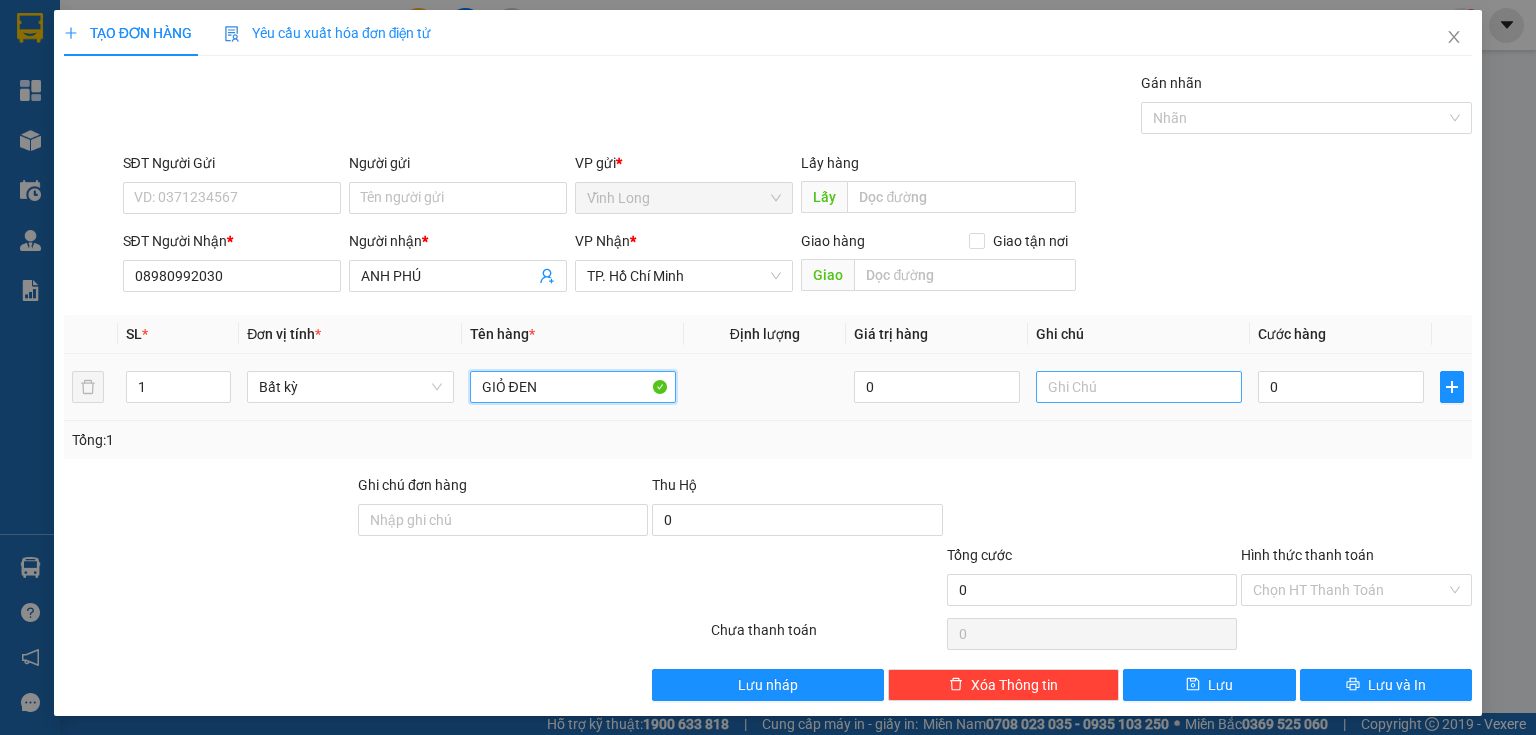 type on "GIỎ ĐEN" 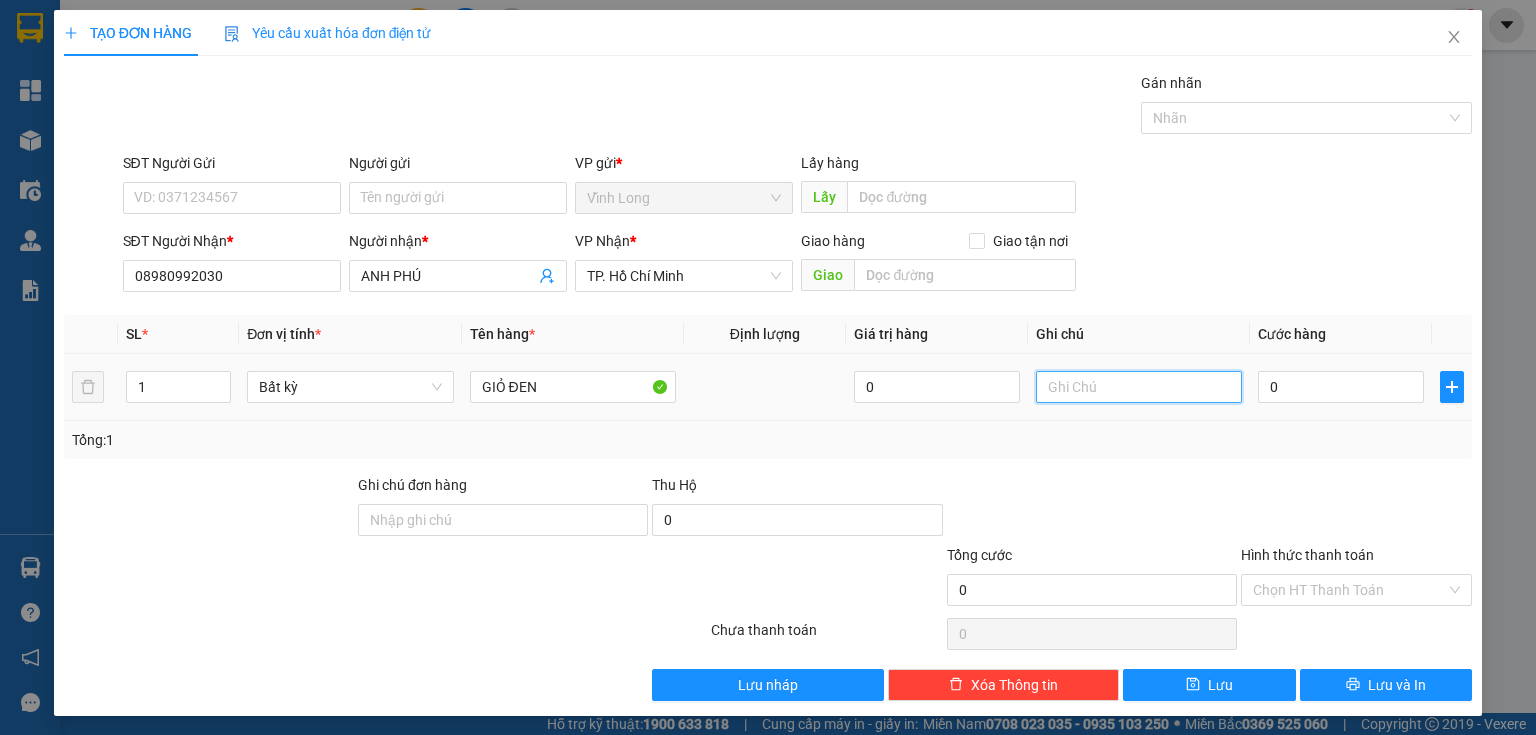 click at bounding box center [1139, 387] 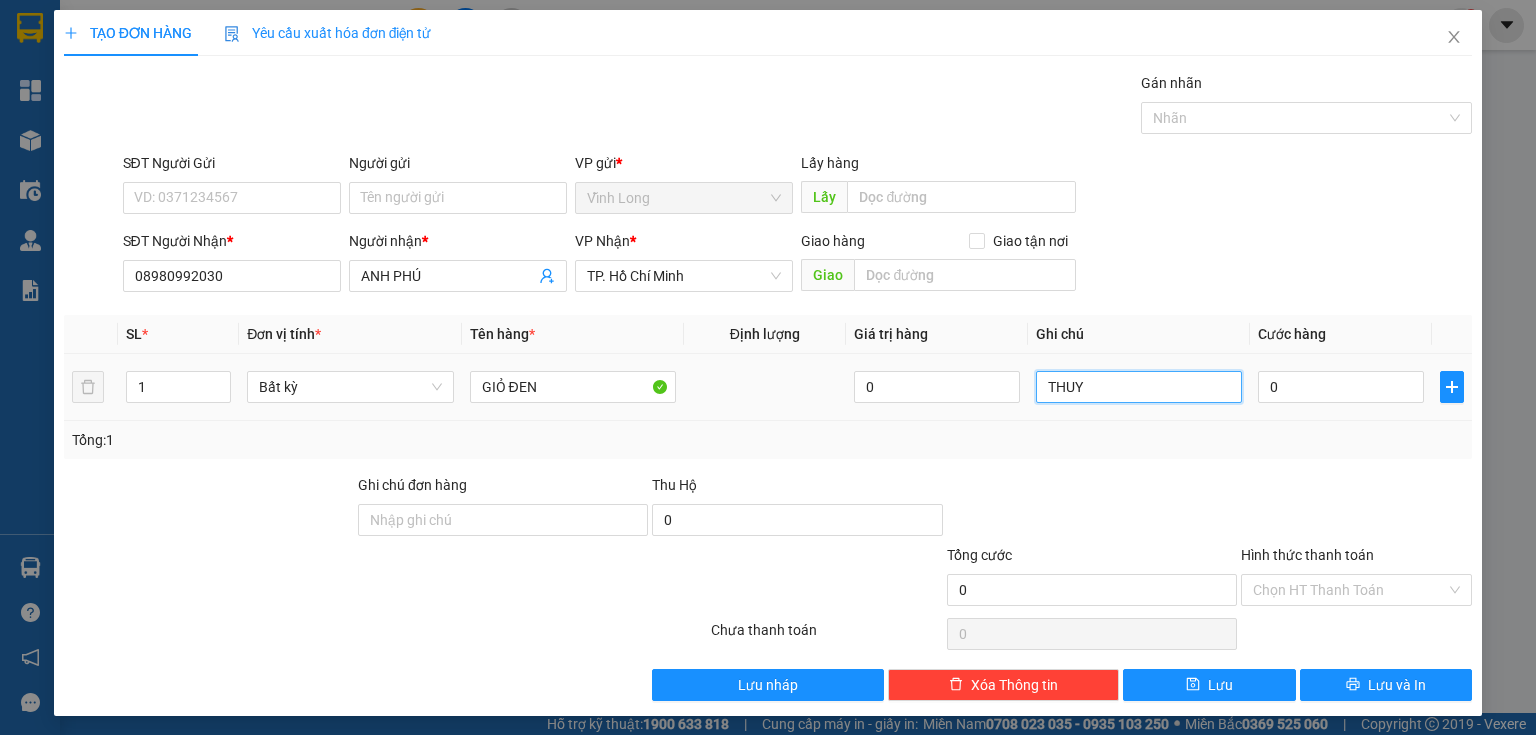 type on "THUY" 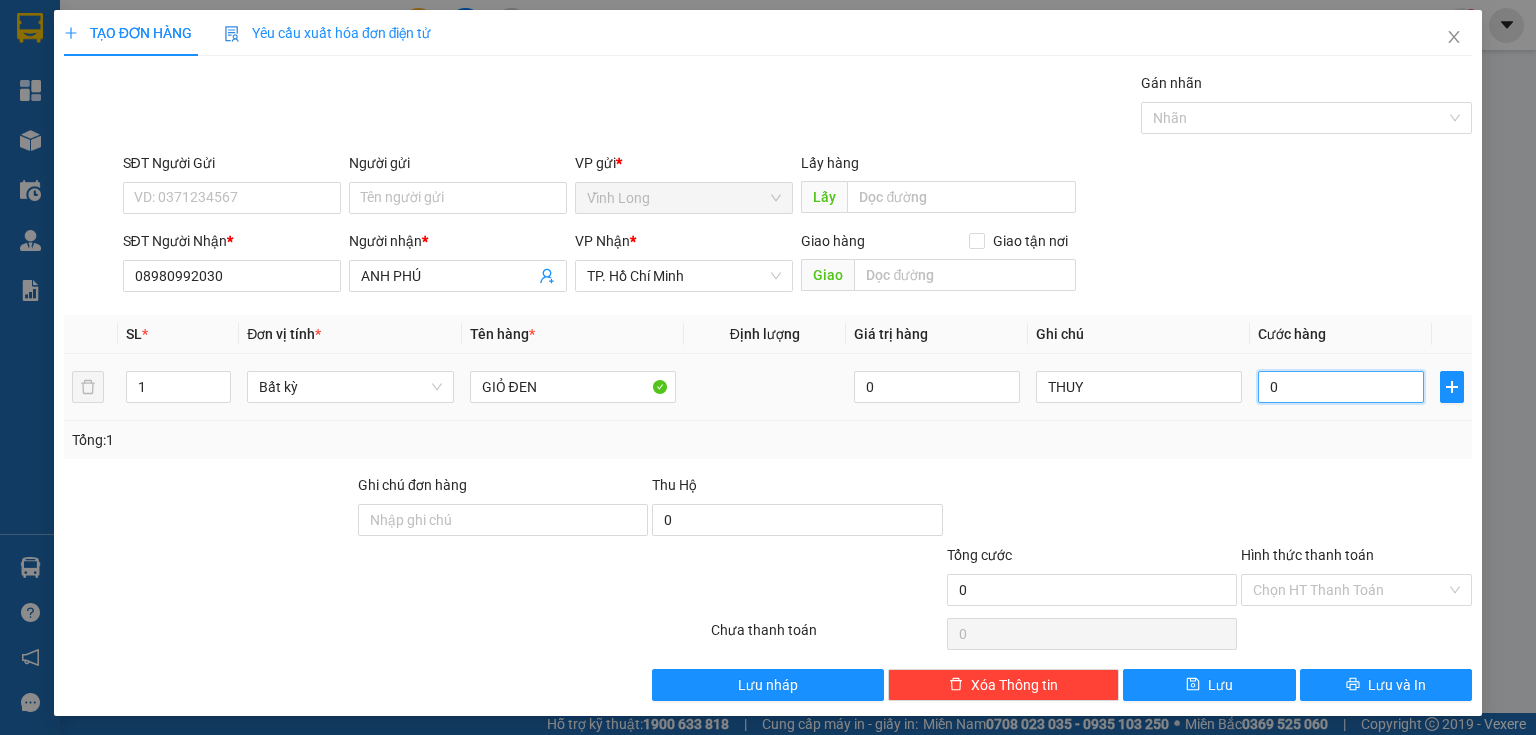 click on "0" at bounding box center (1341, 387) 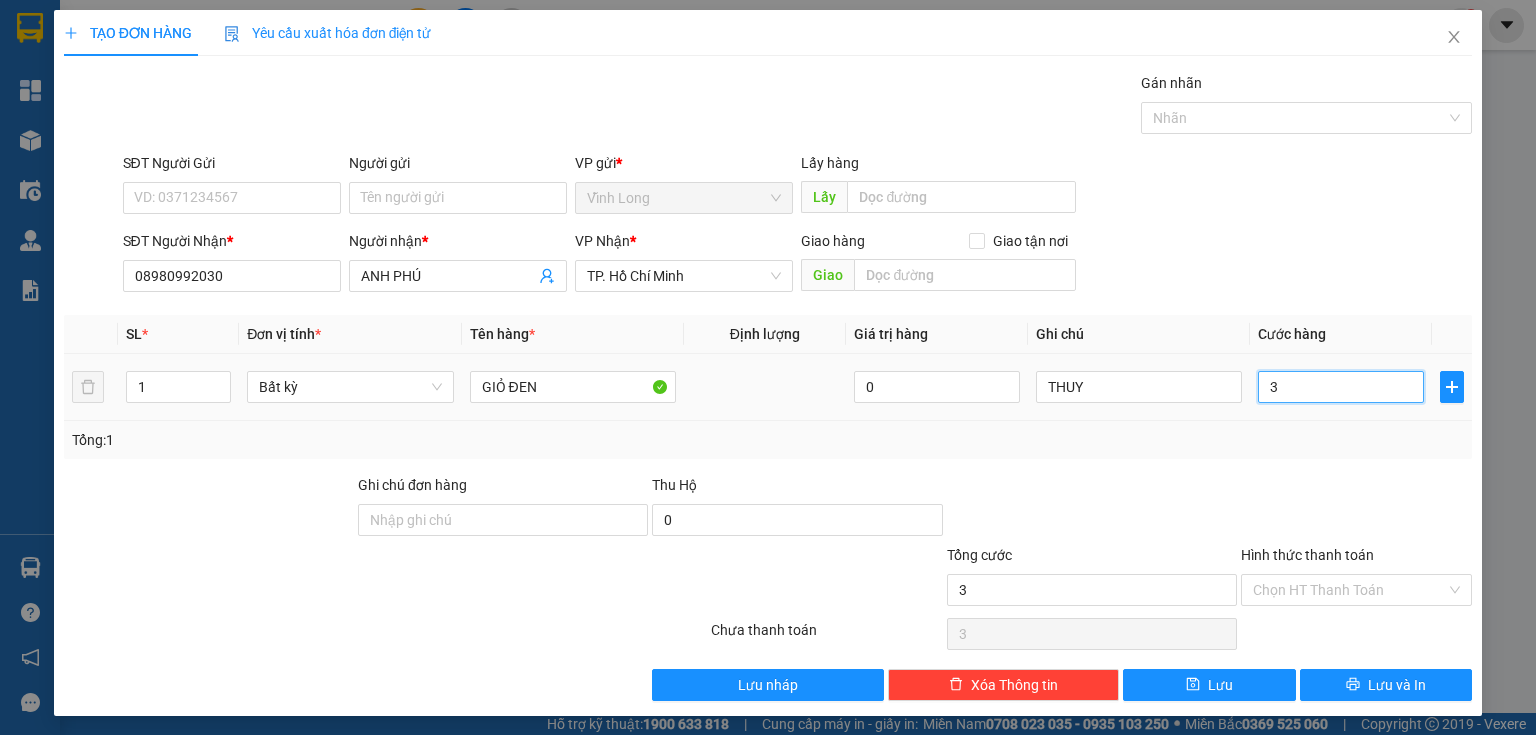 type on "30" 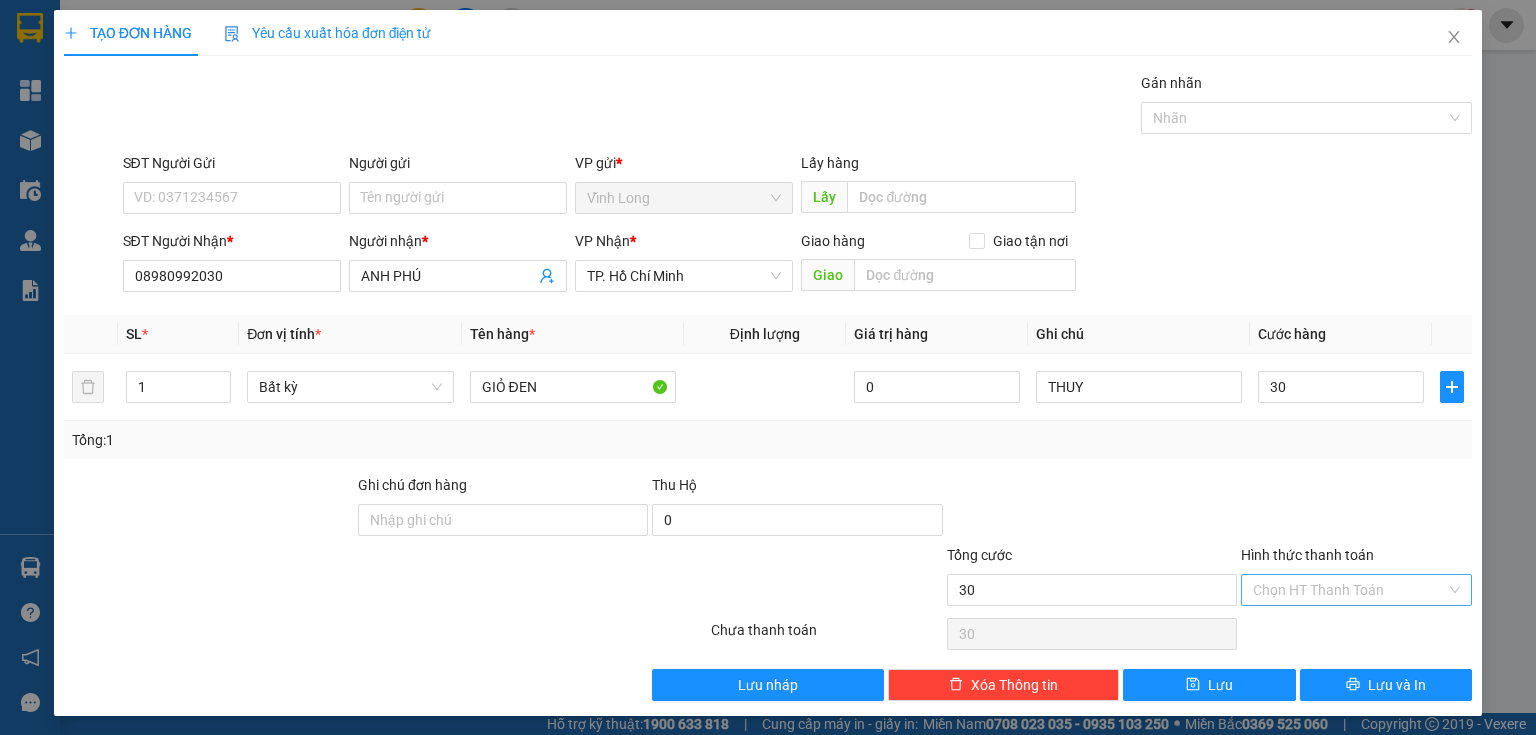 type on "30.000" 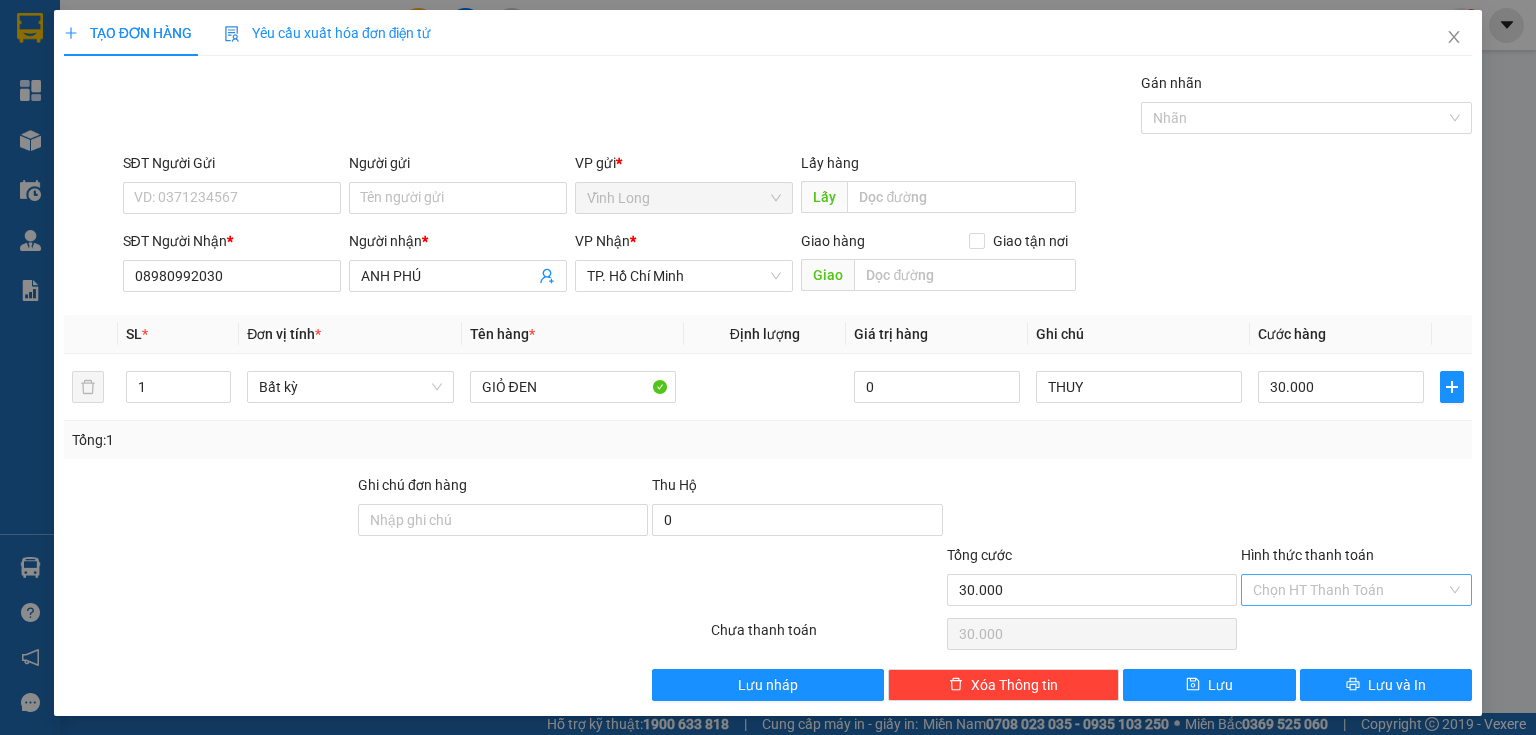 click on "Hình thức thanh toán" at bounding box center (1349, 590) 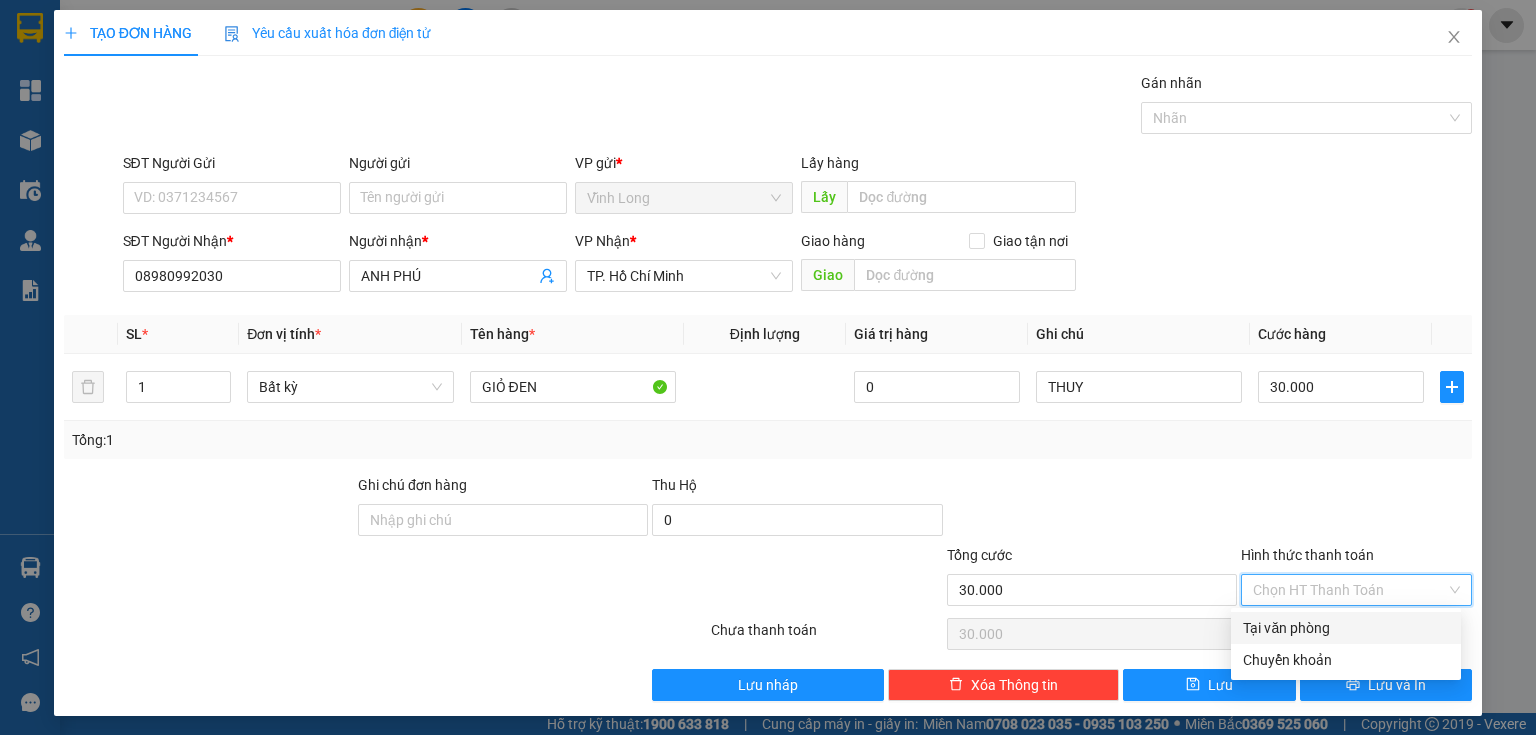click on "Tại văn phòng" at bounding box center [1346, 628] 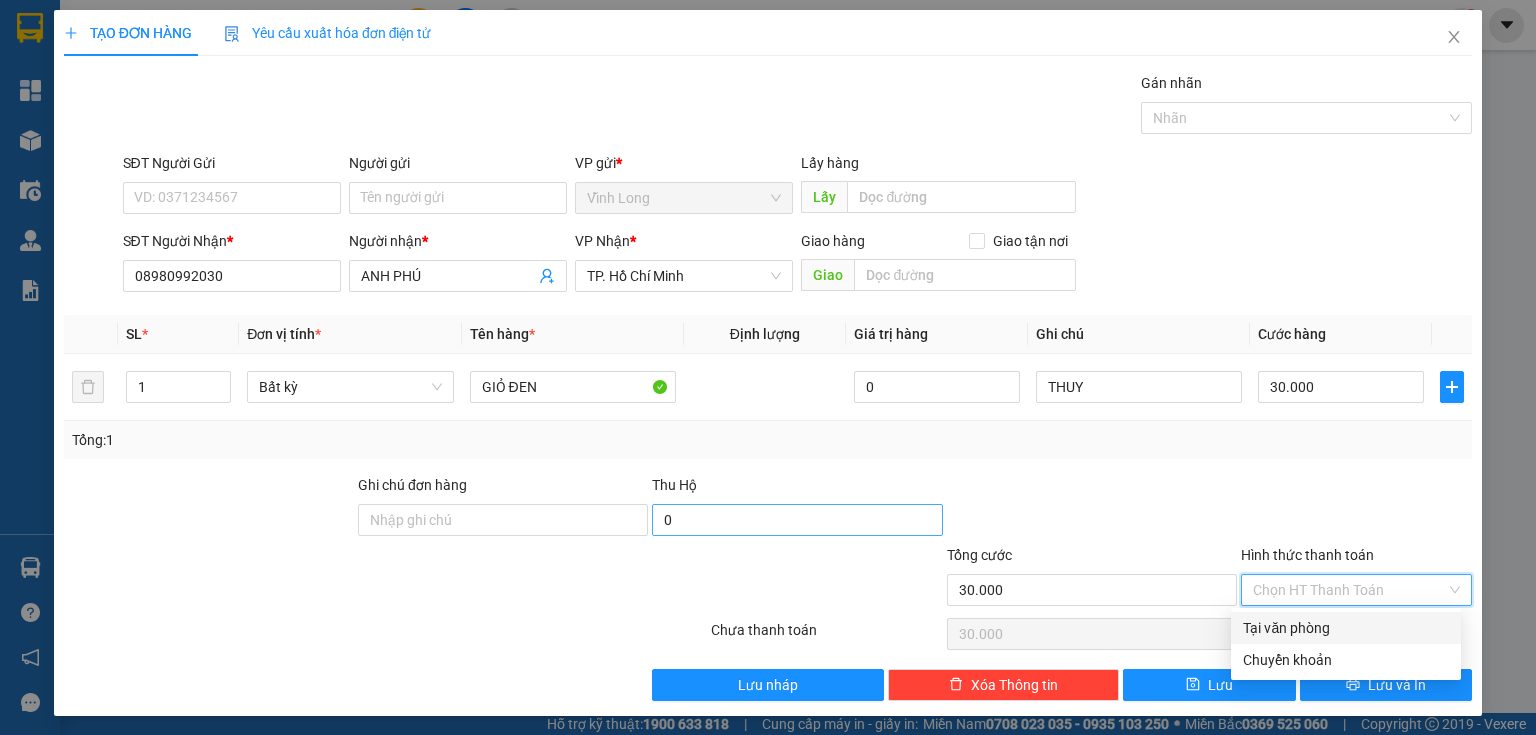 type on "0" 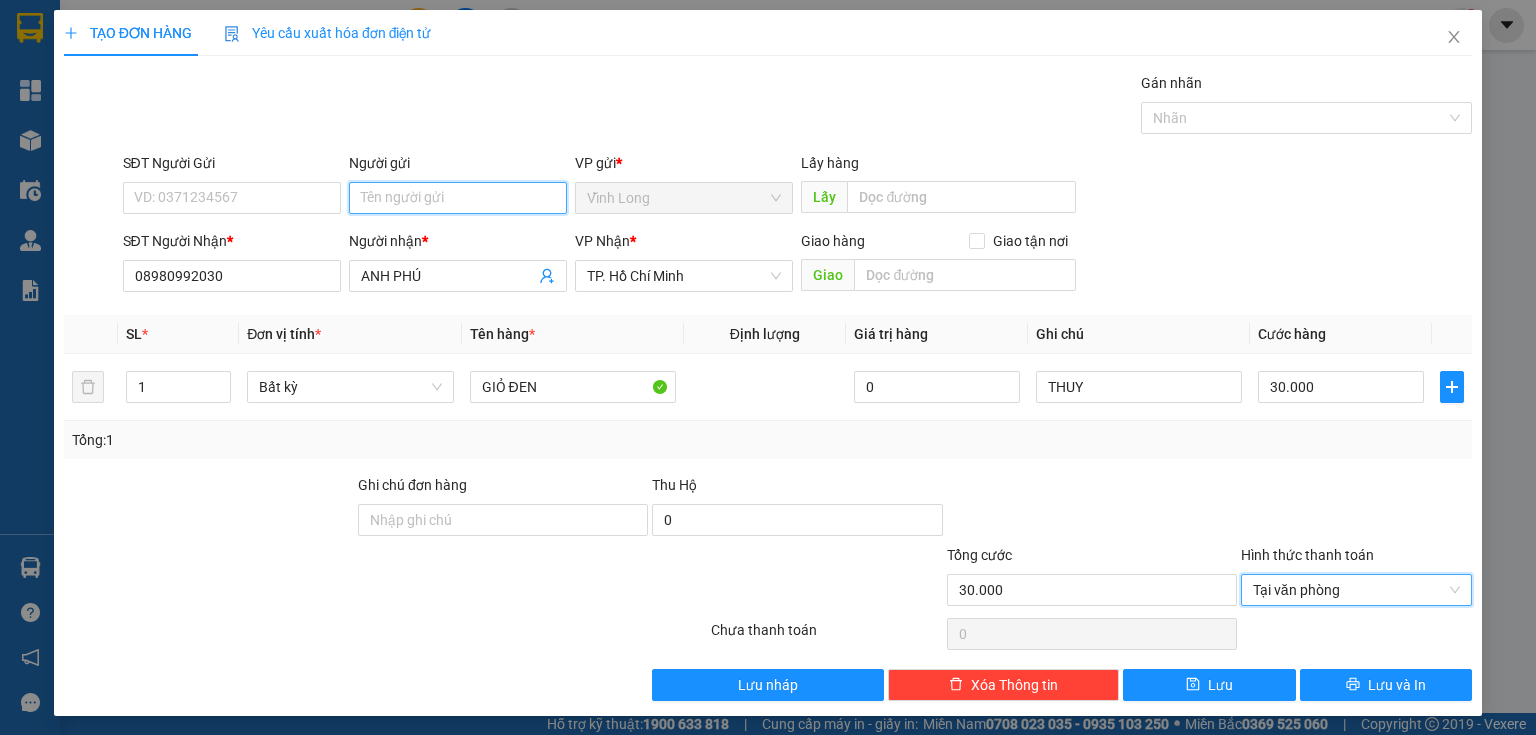 click on "Người gửi" at bounding box center (458, 198) 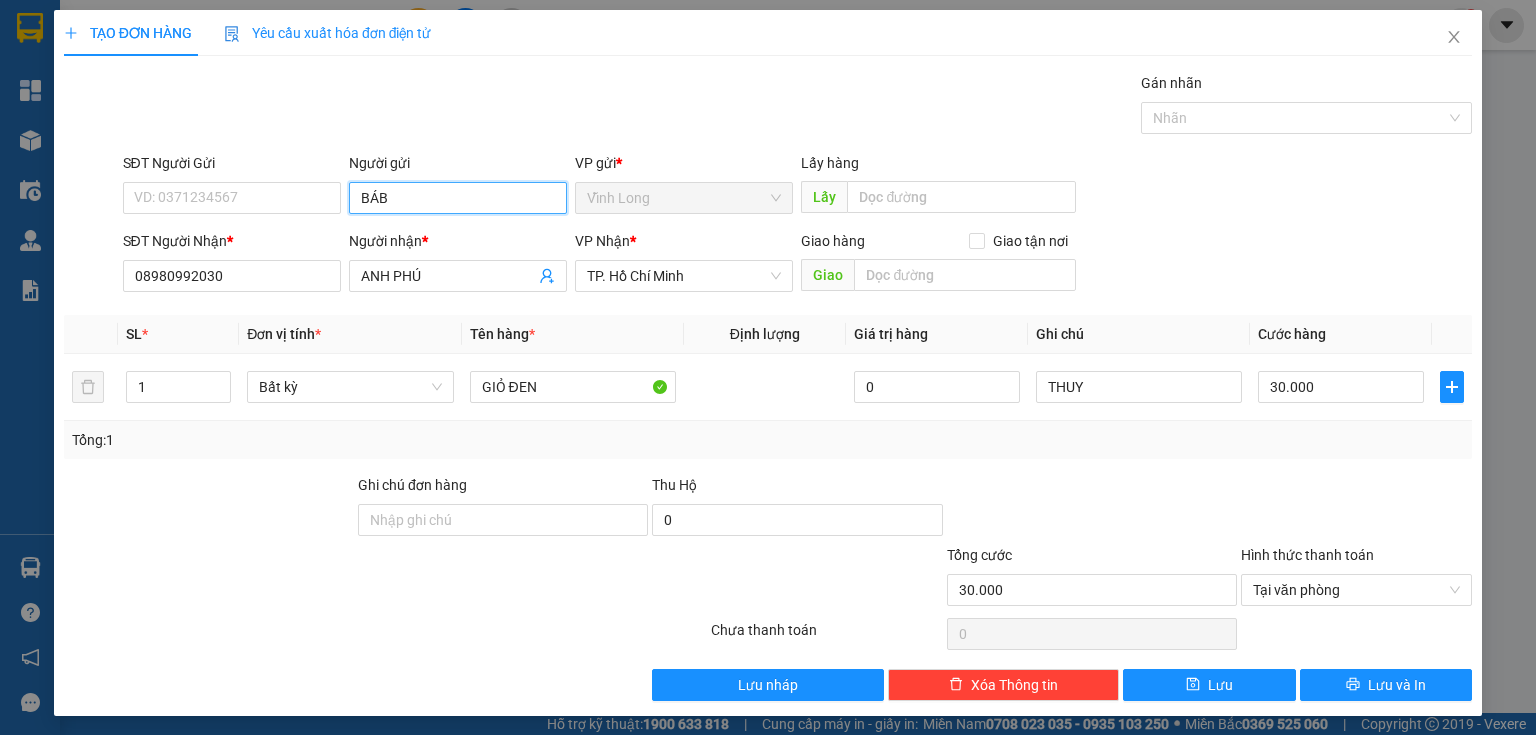 type on "BÁ" 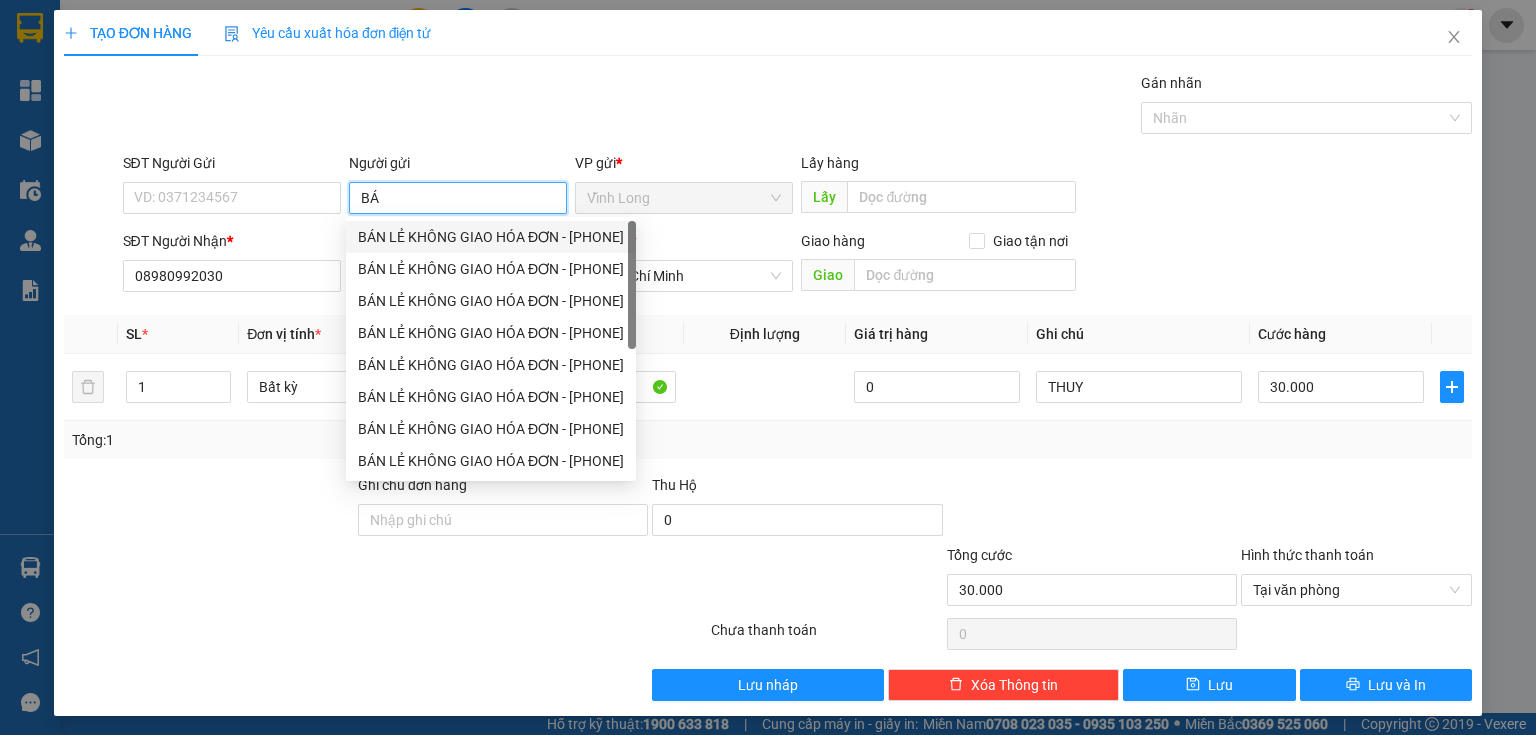 click on "BÁN LẺ KHÔNG GIAO HÓA ĐƠN - [PHONE]" at bounding box center (491, 237) 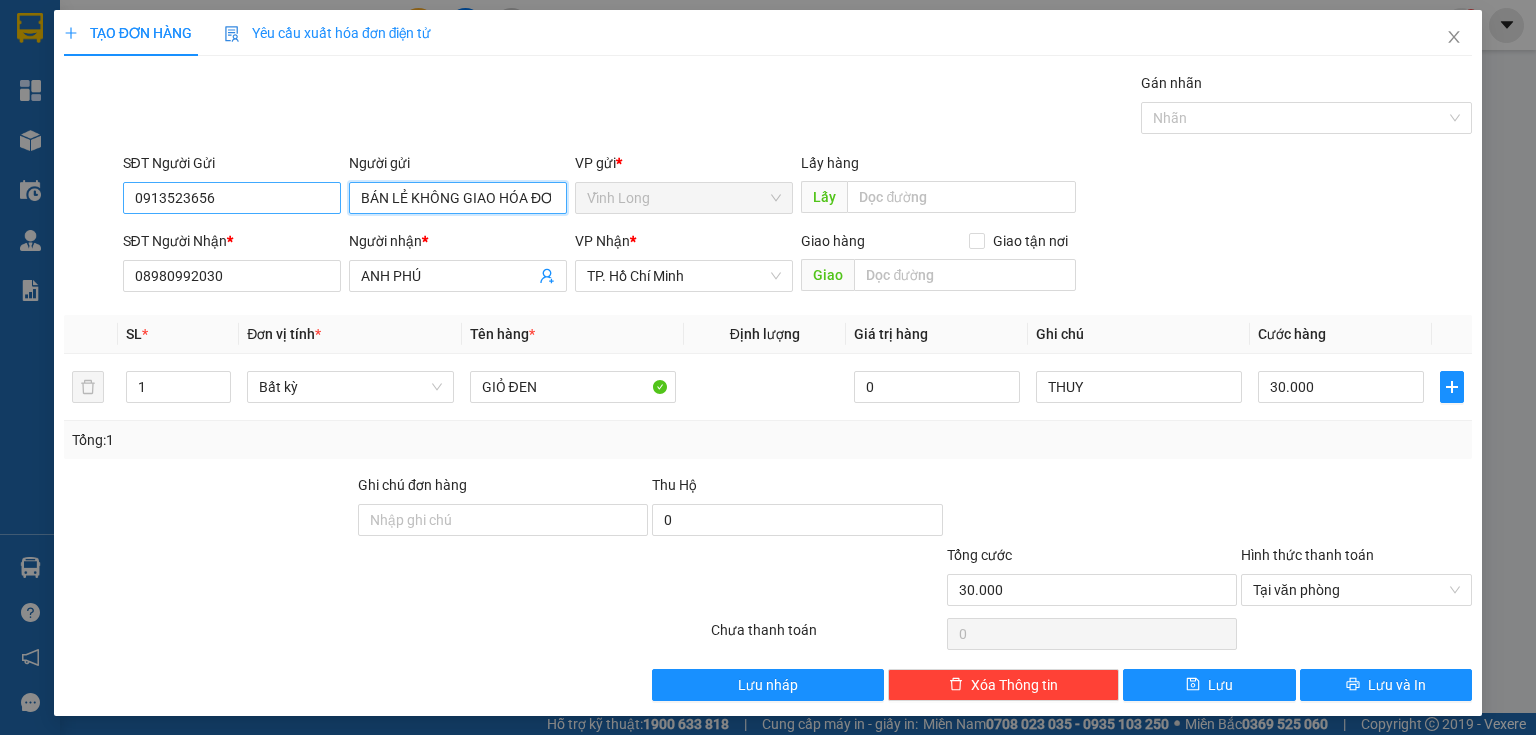 type on "BÁN LẺ KHÔNG GIAO HÓA ĐƠN" 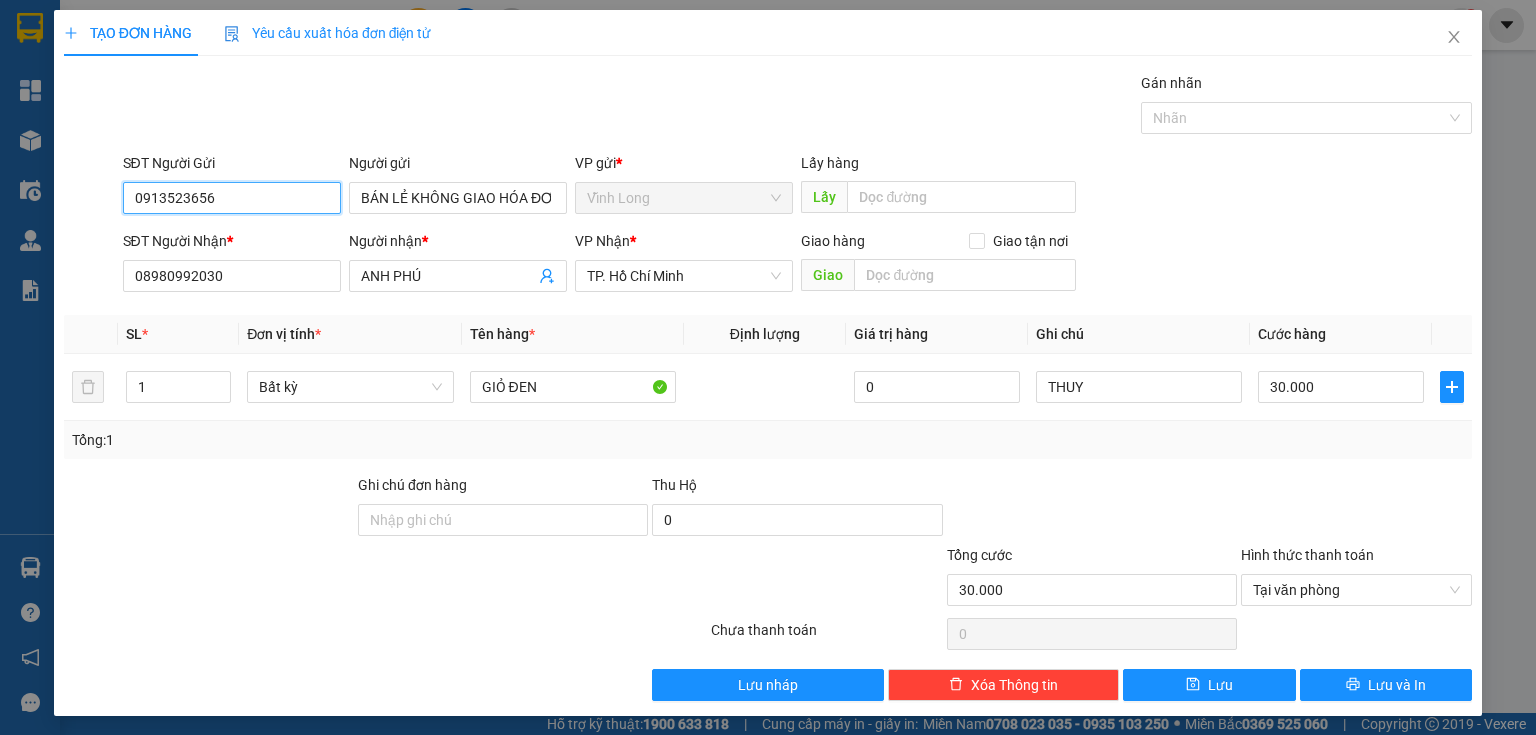 drag, startPoint x: 287, startPoint y: 206, endPoint x: 10, endPoint y: 152, distance: 282.21445 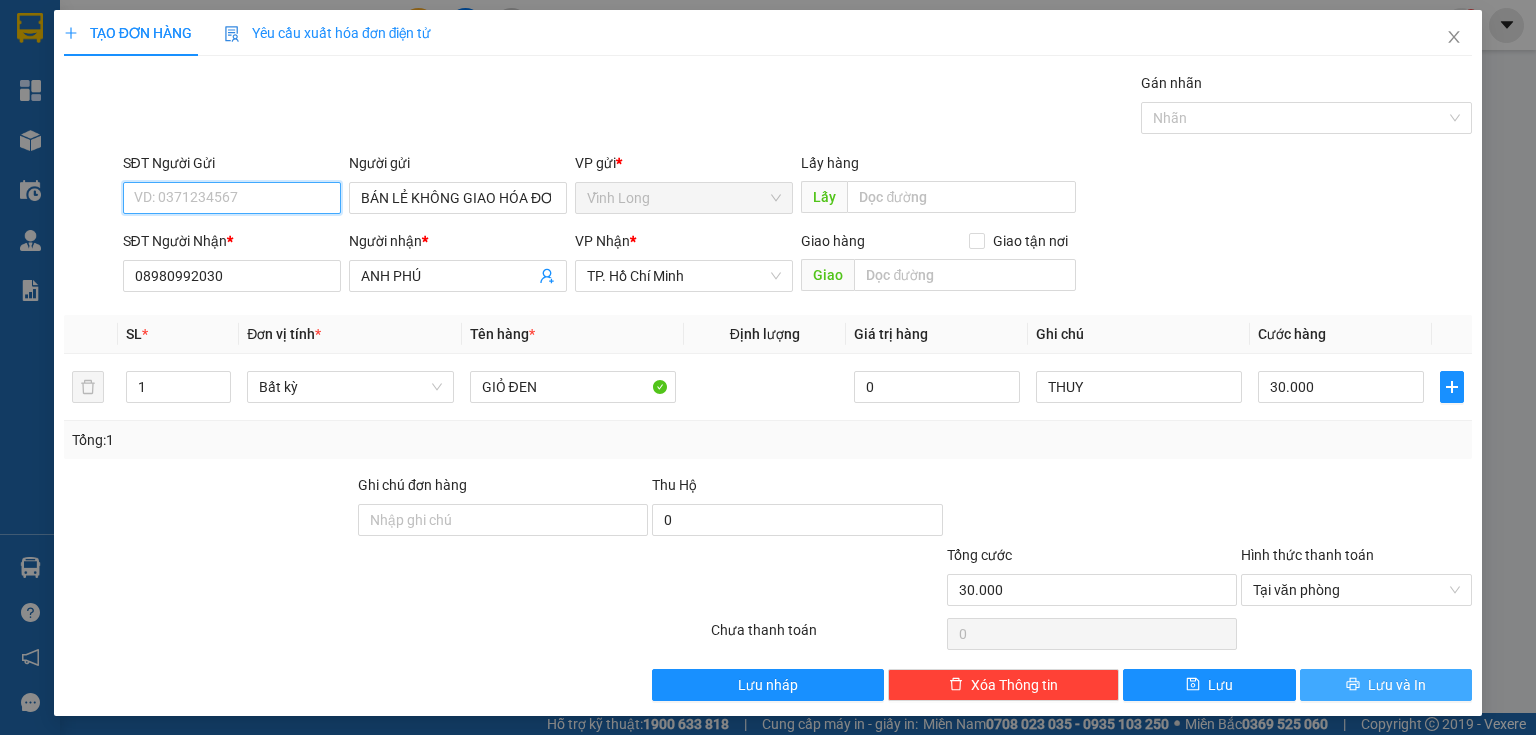 type 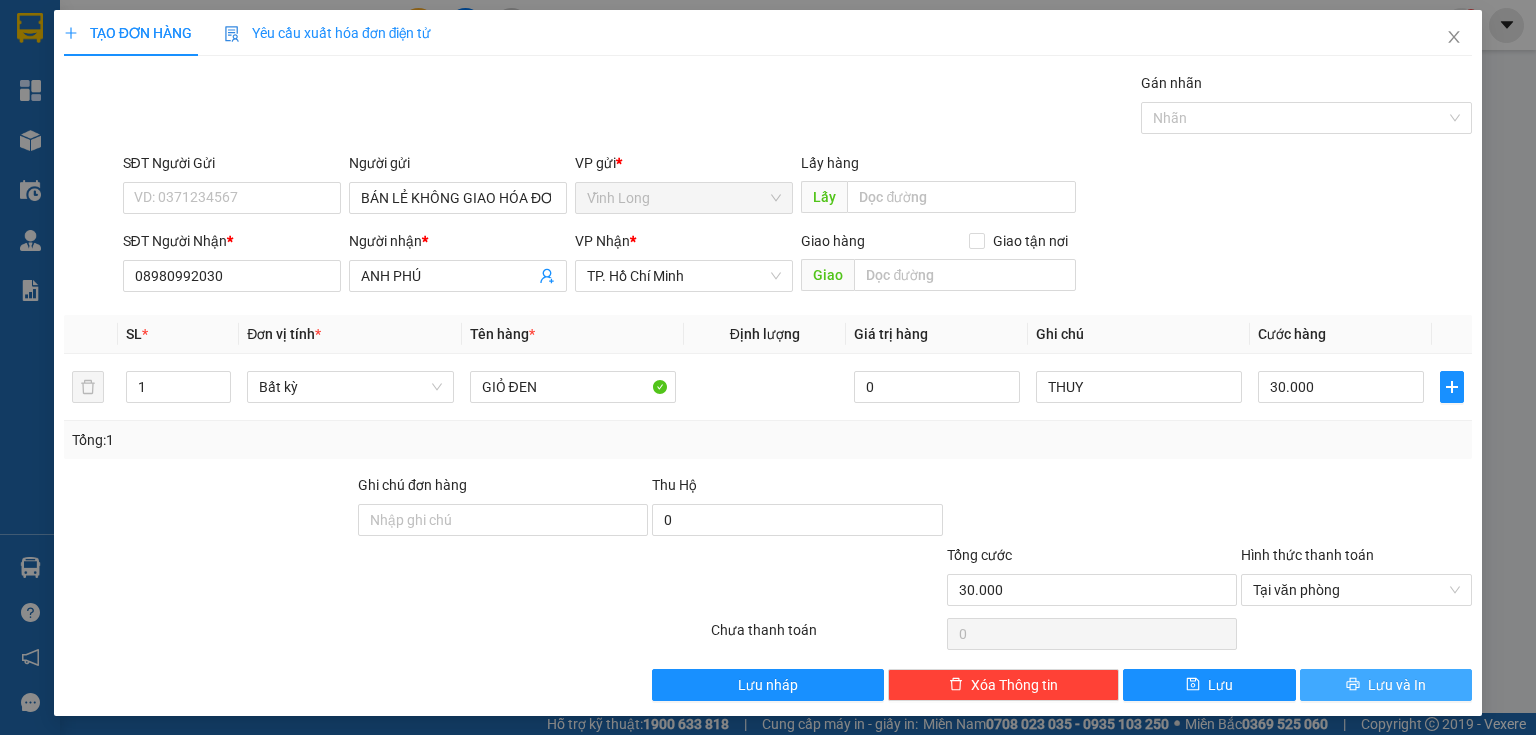 drag, startPoint x: 1355, startPoint y: 680, endPoint x: 1189, endPoint y: 613, distance: 179.01117 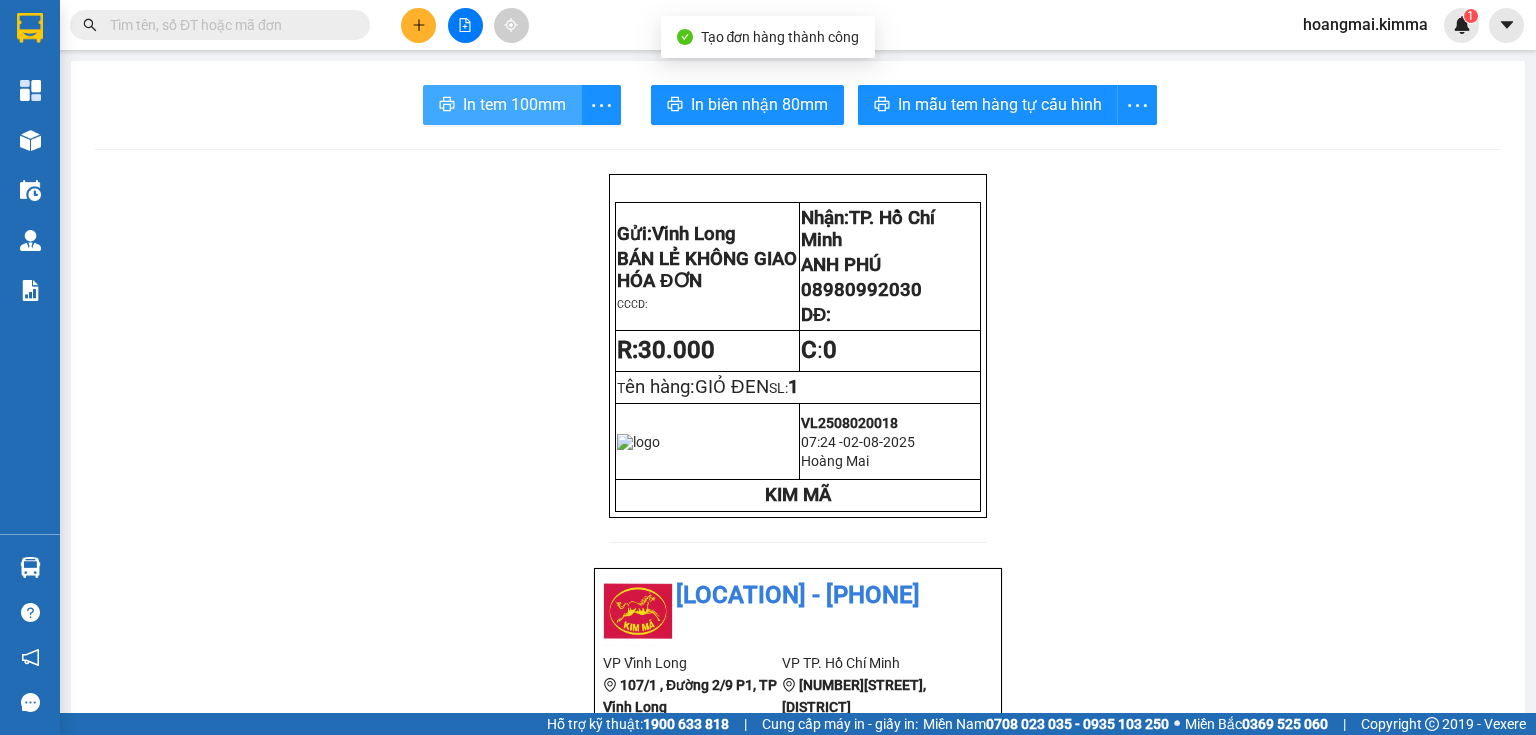 click on "In tem 100mm" at bounding box center (514, 104) 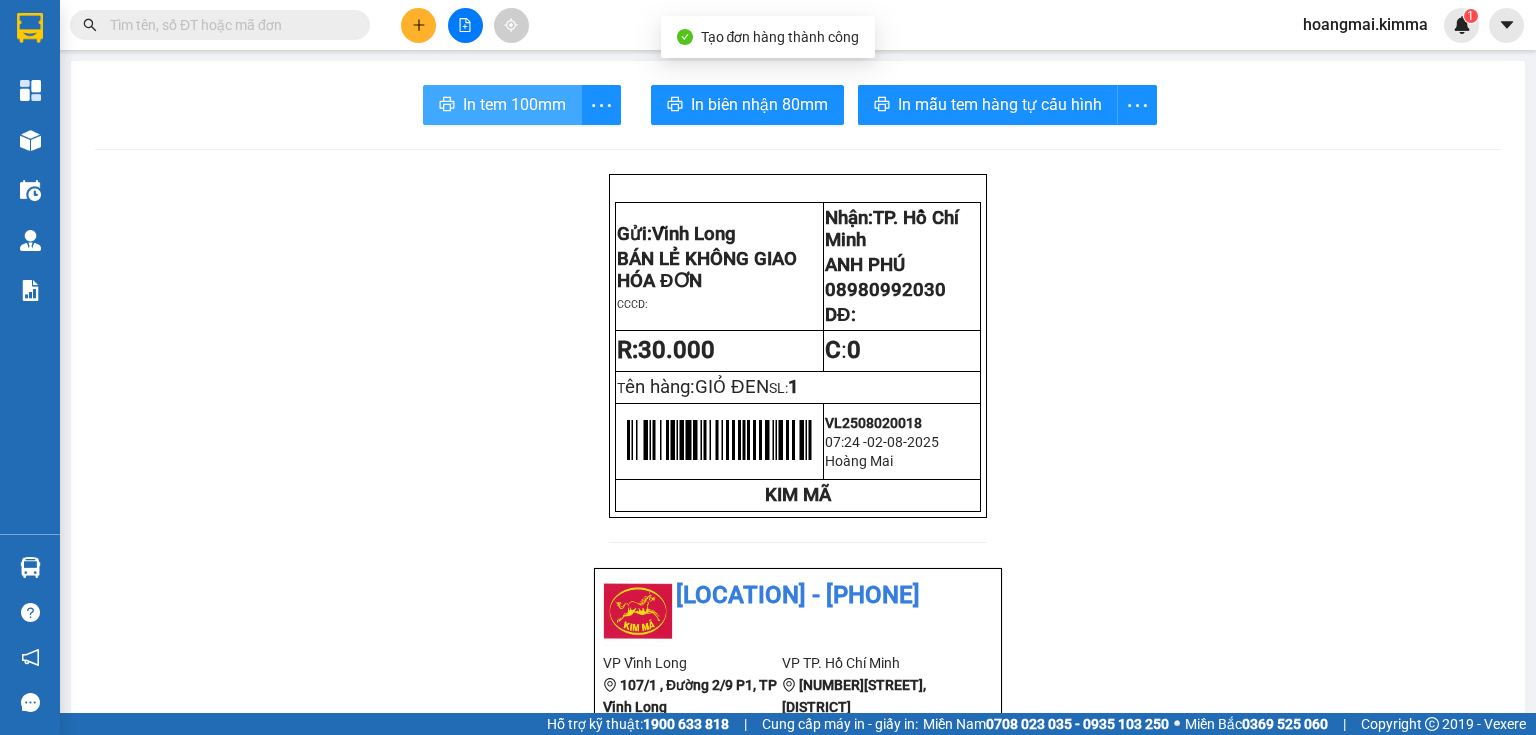 scroll, scrollTop: 0, scrollLeft: 0, axis: both 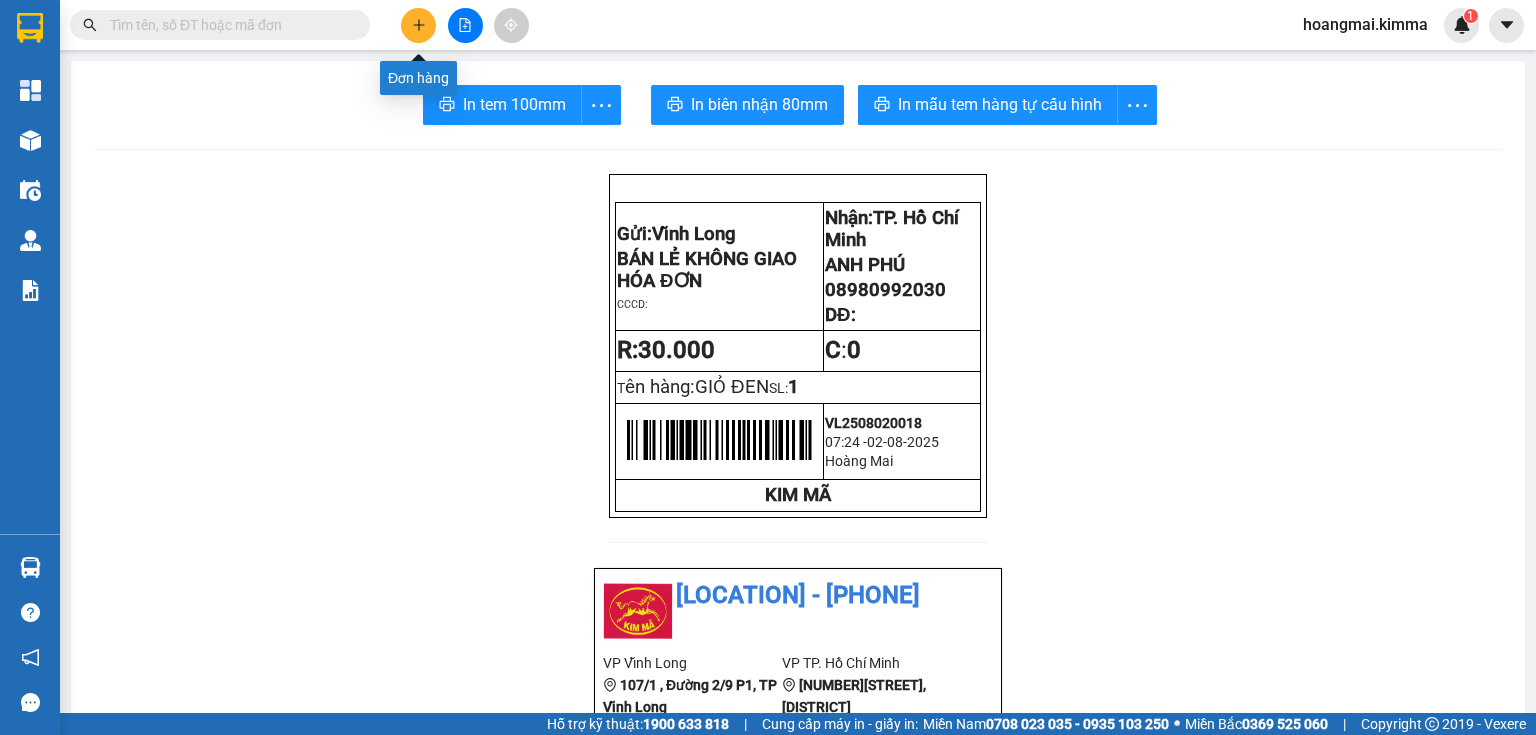 click 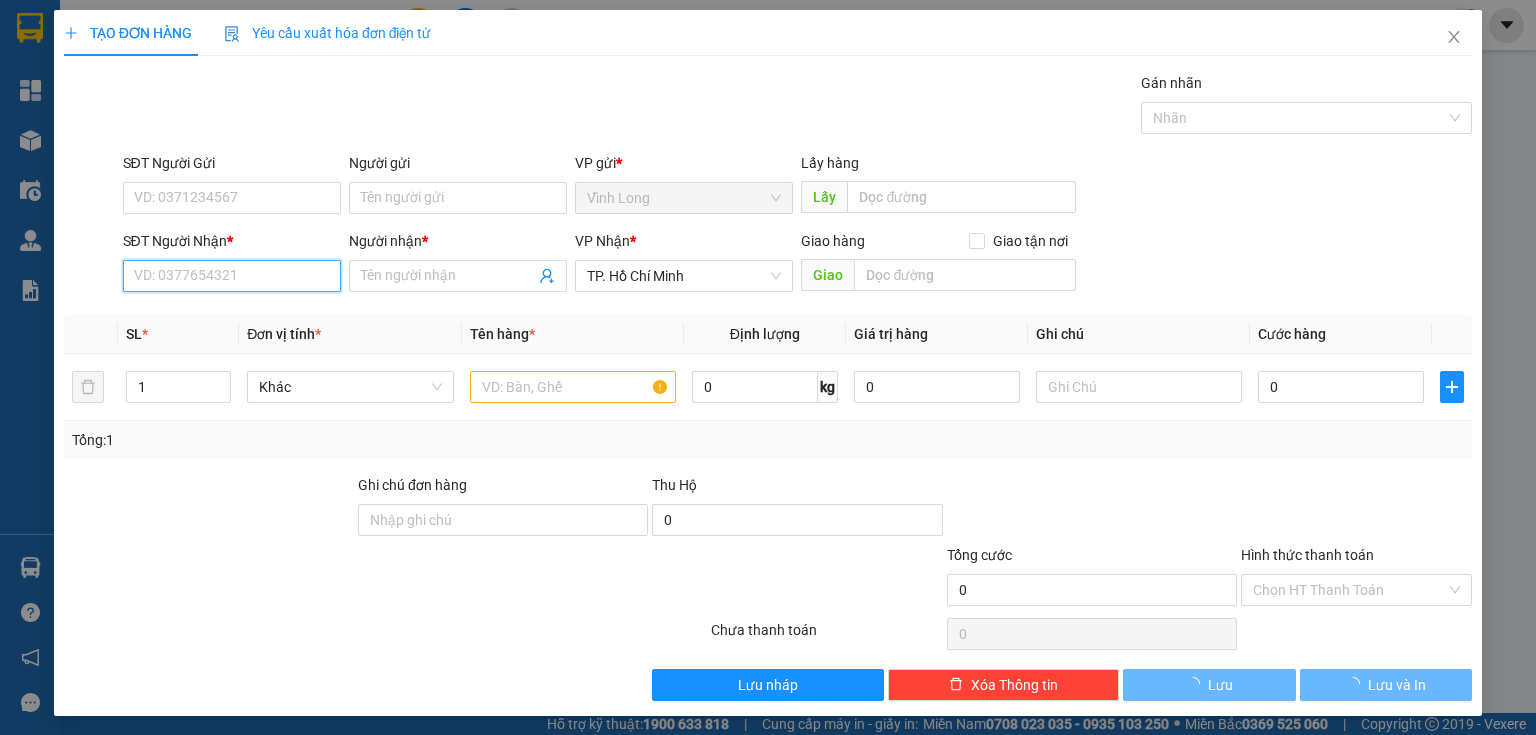 click on "SĐT Người Nhận  *" at bounding box center (232, 276) 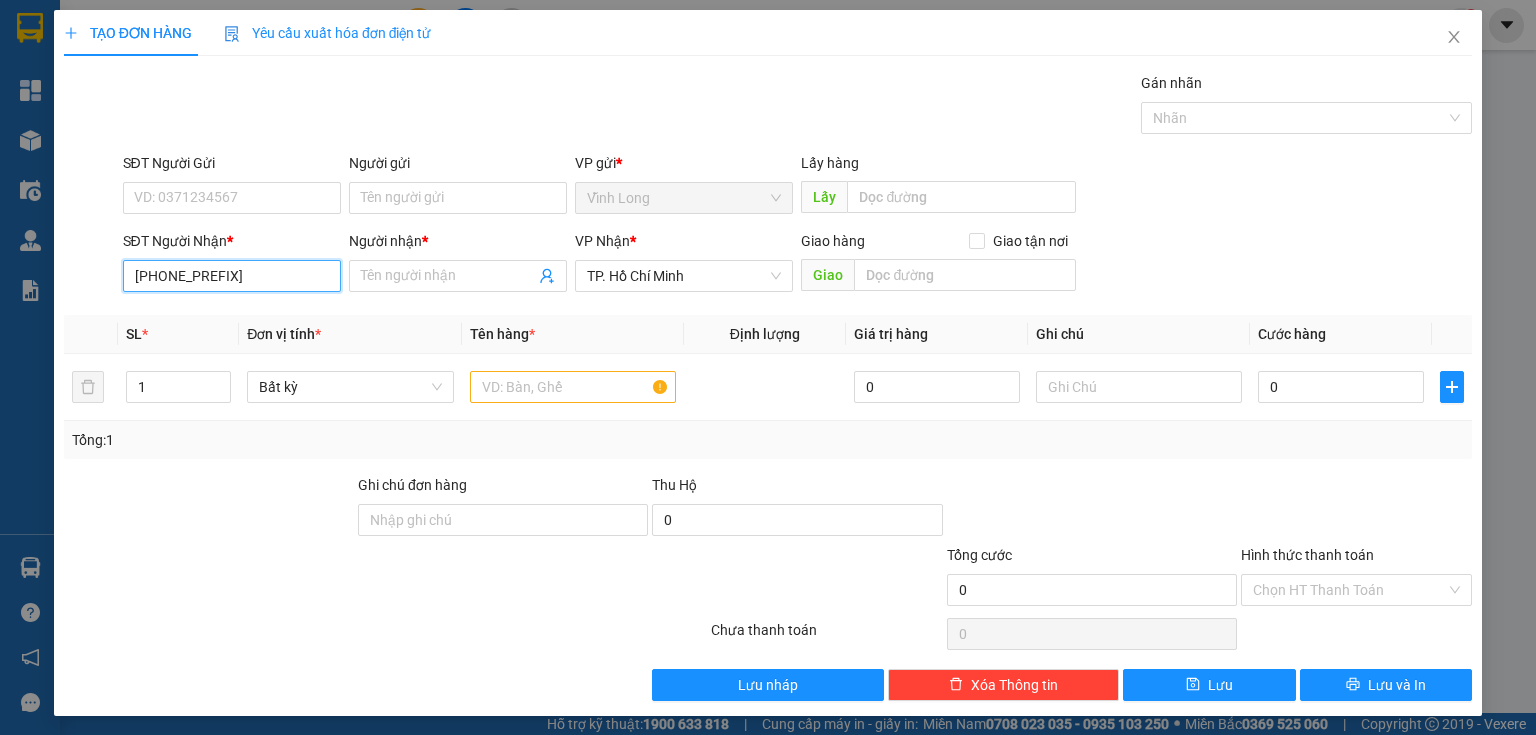 type on "0913913596" 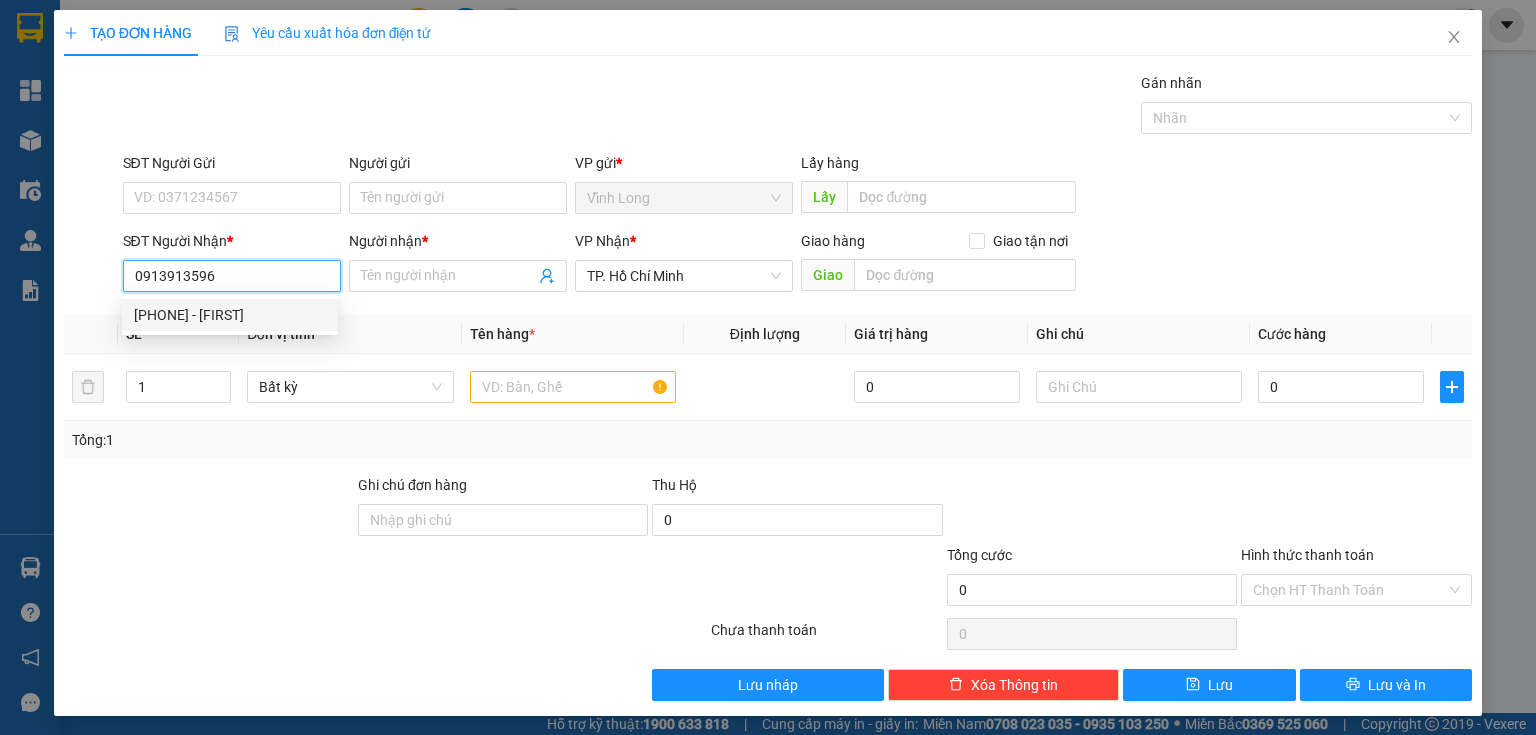 click on "[PHONE] - [FIRST]" at bounding box center (230, 315) 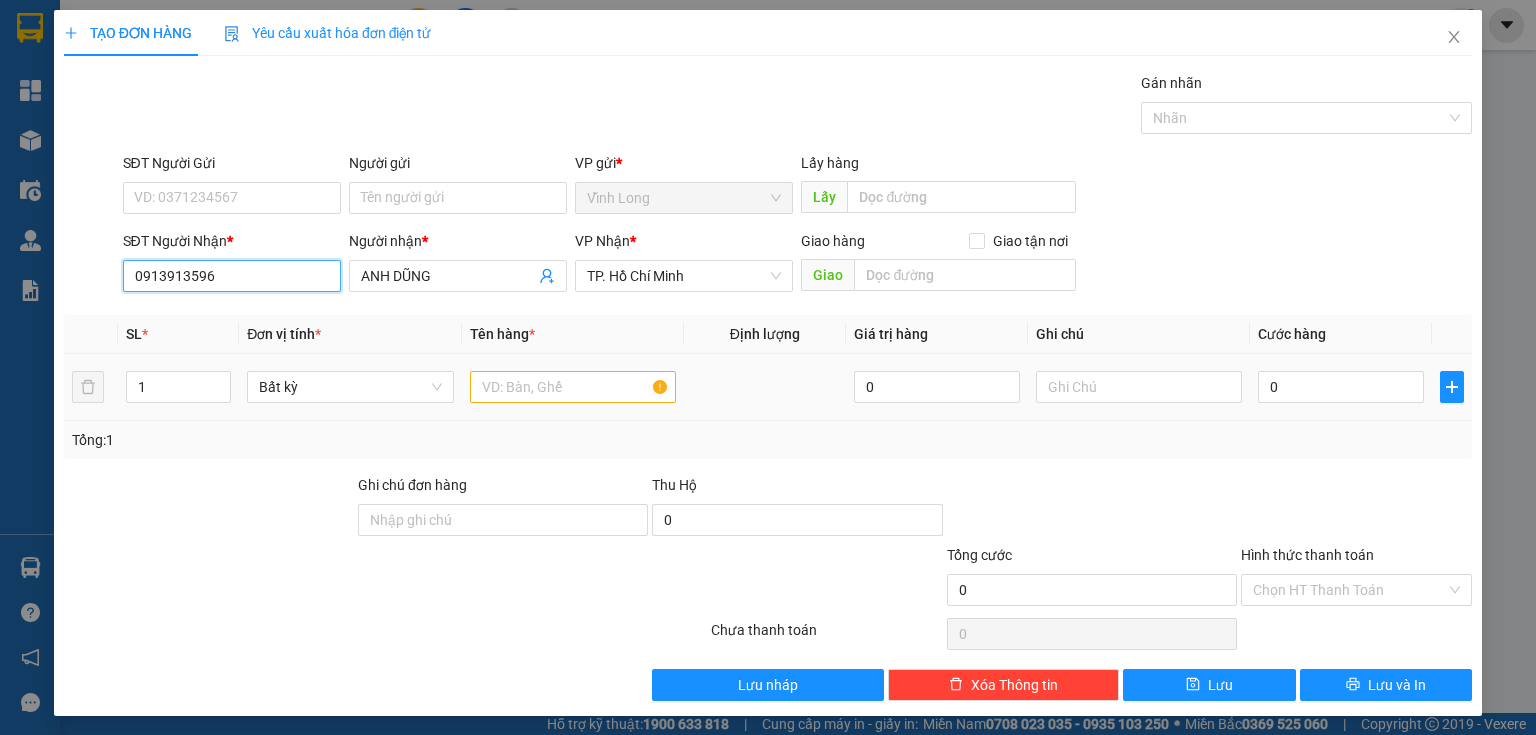 type on "0913913596" 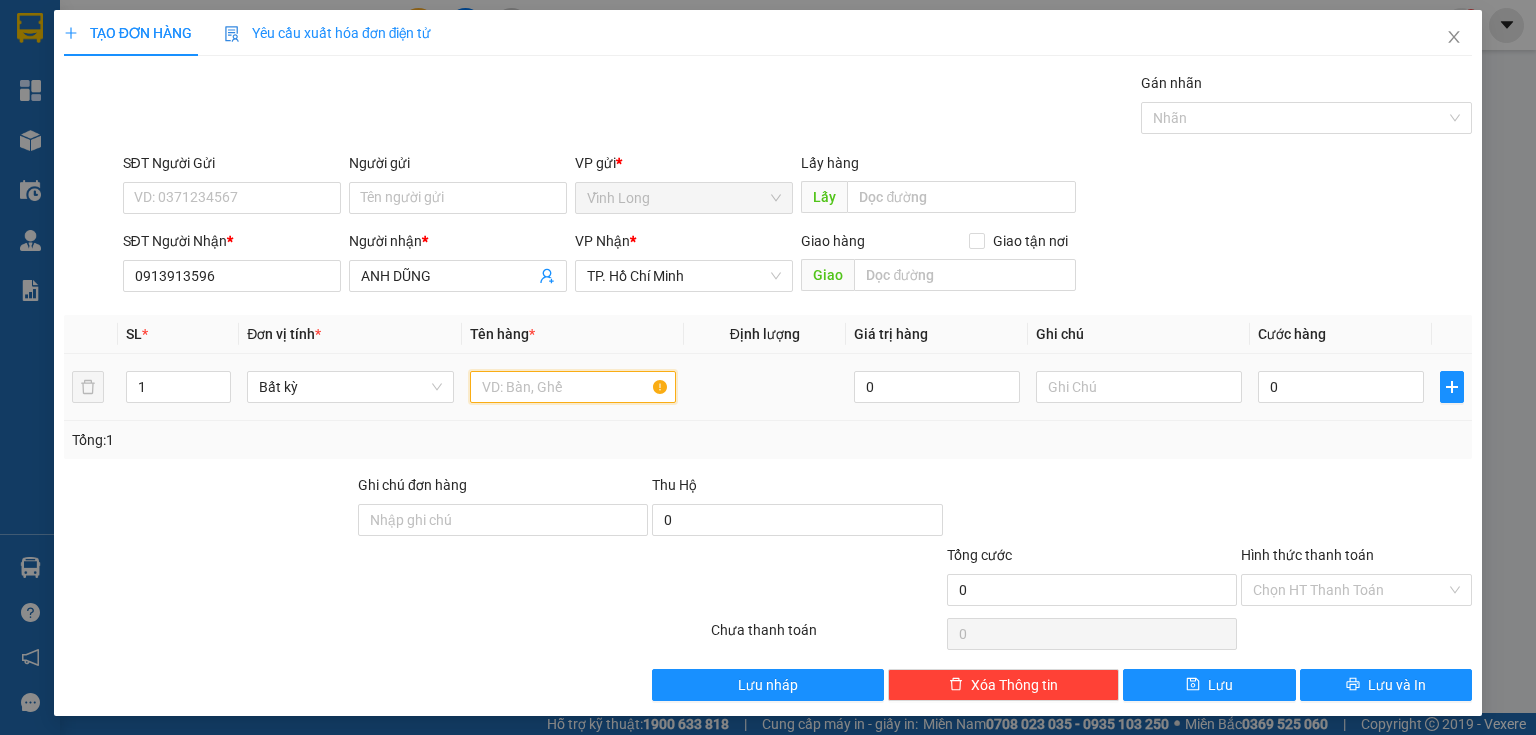 click at bounding box center [573, 387] 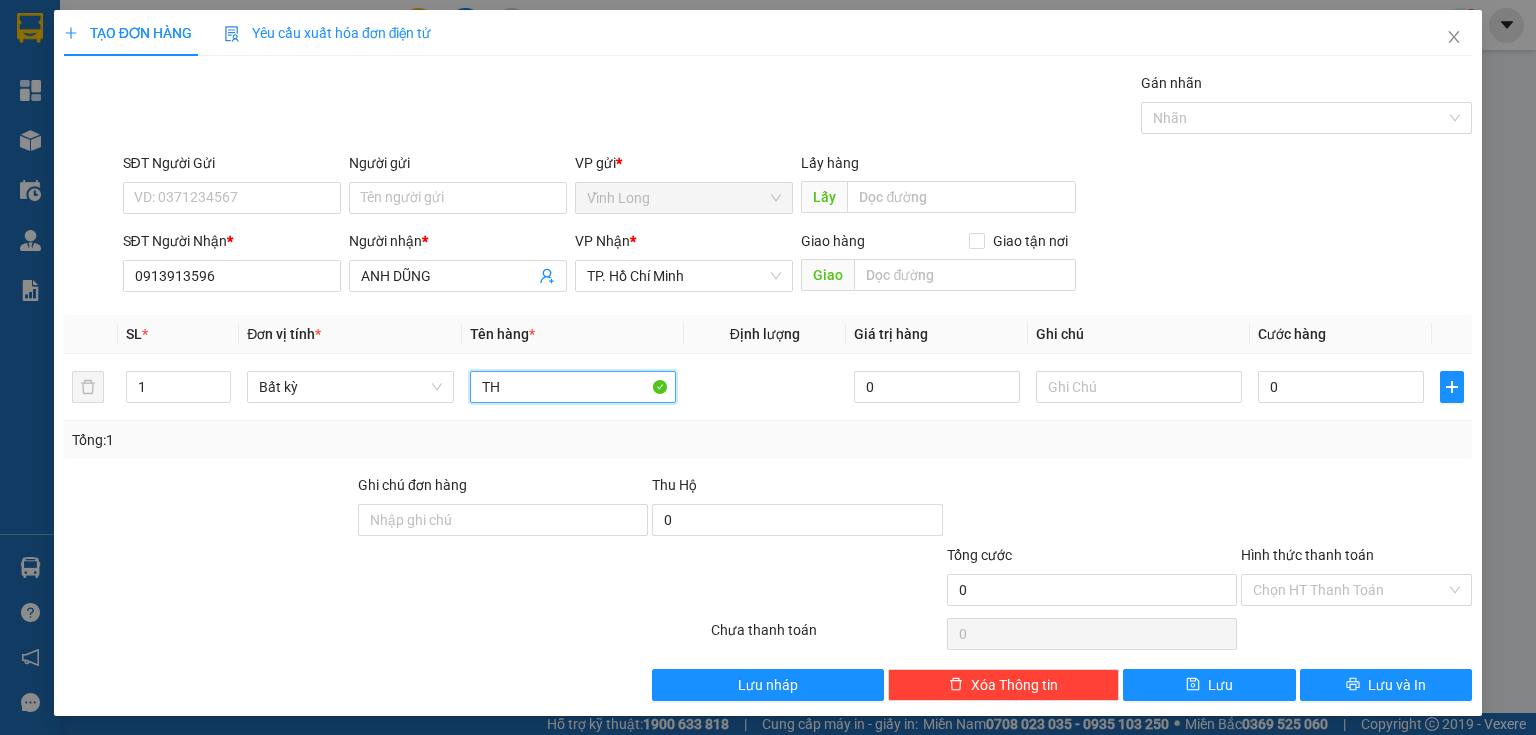 type on "T" 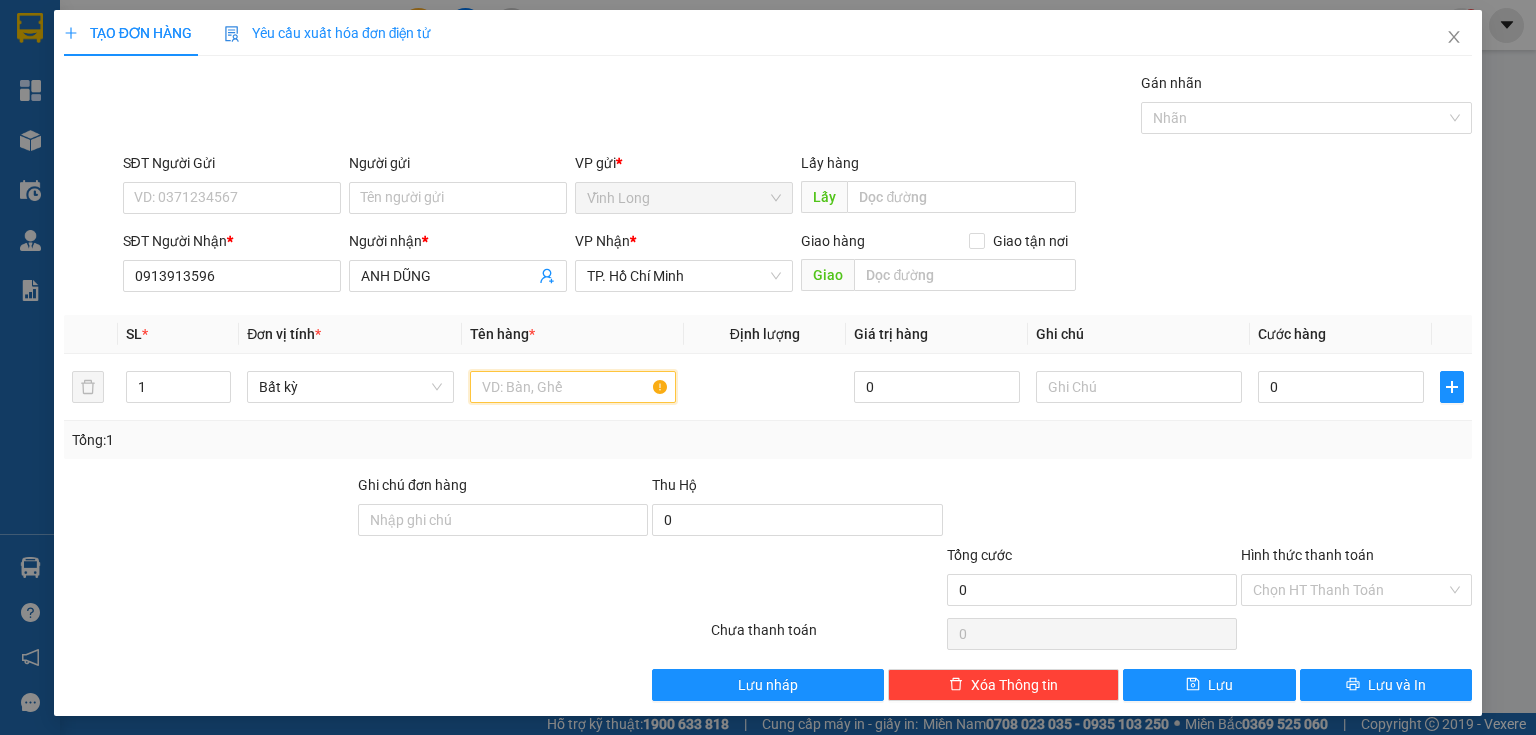 type on "I" 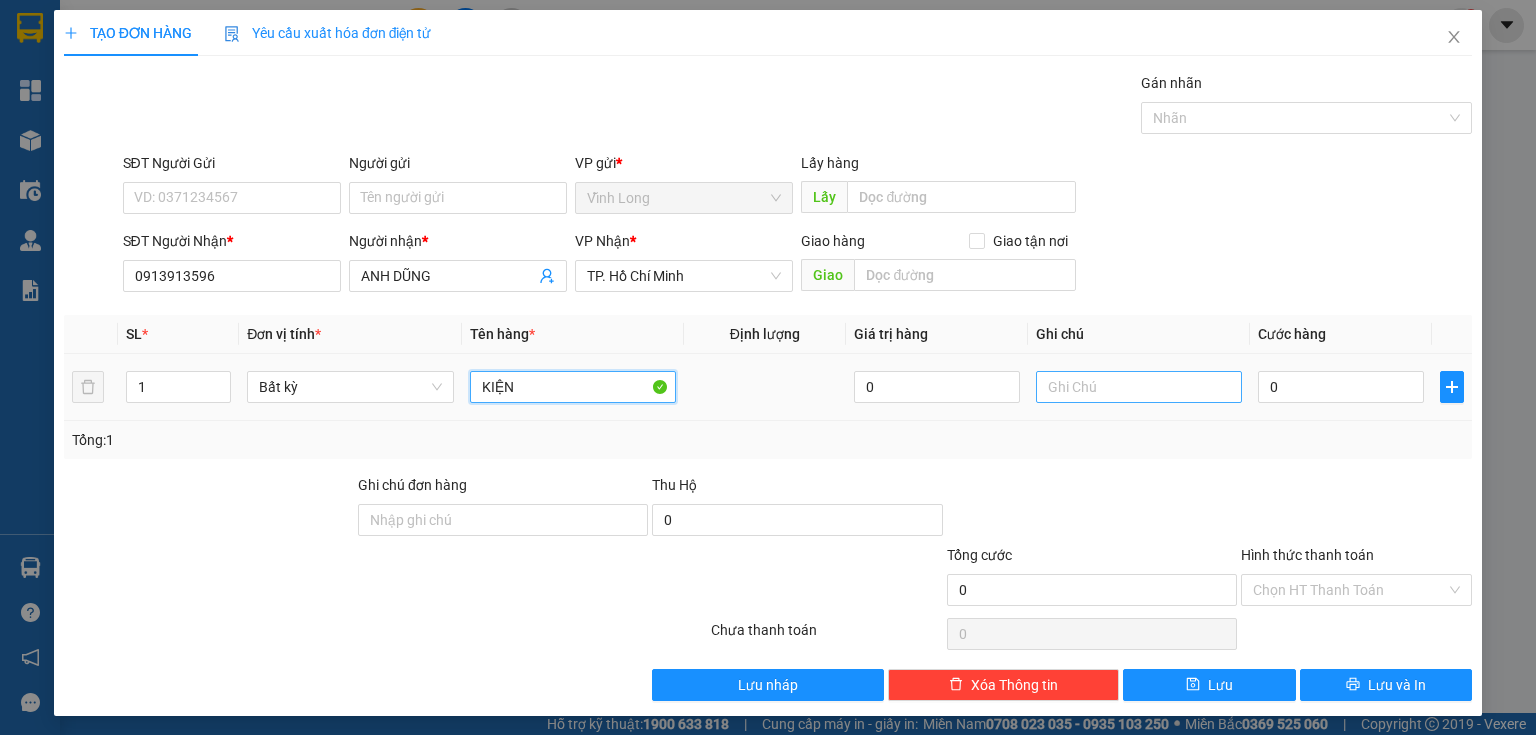 type on "KIỆN" 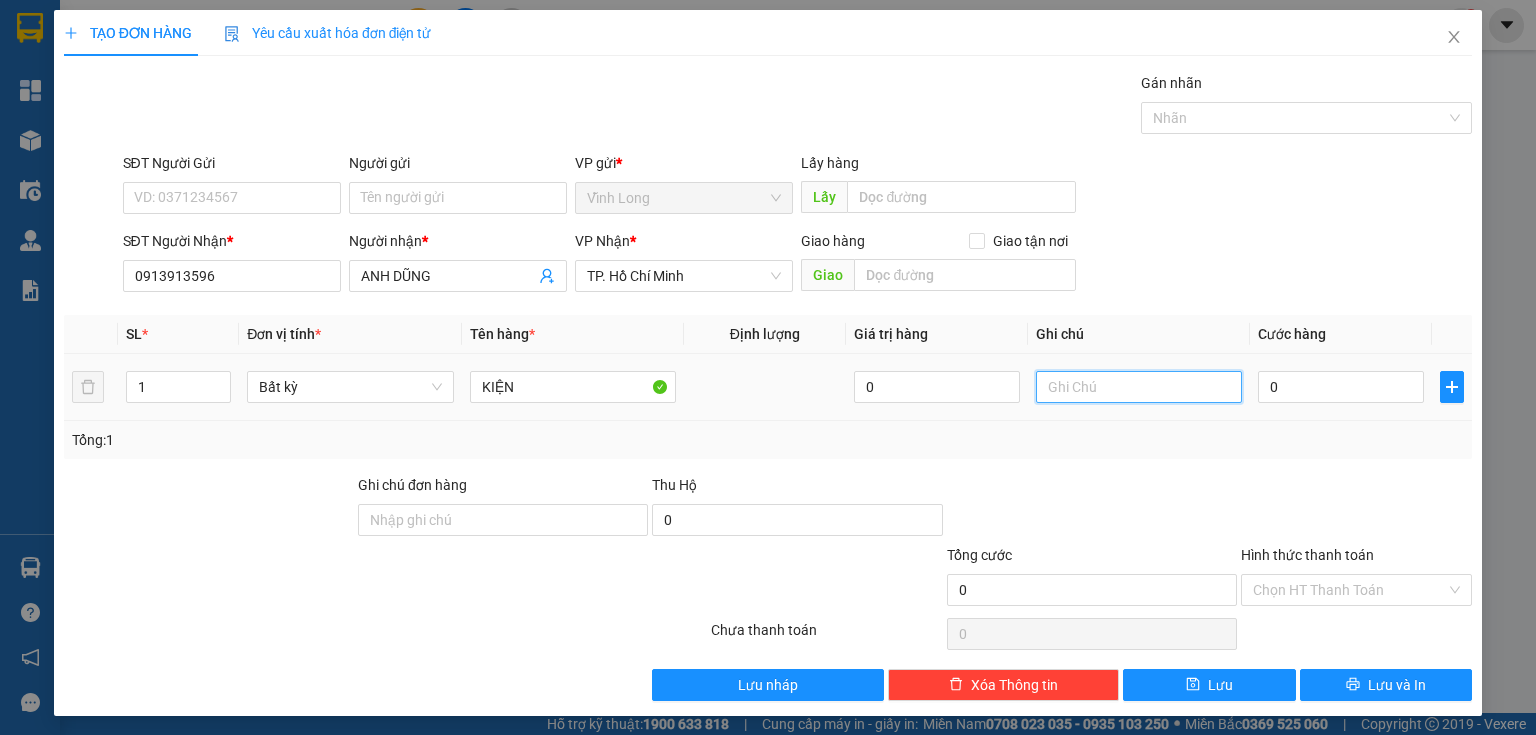click at bounding box center [1139, 387] 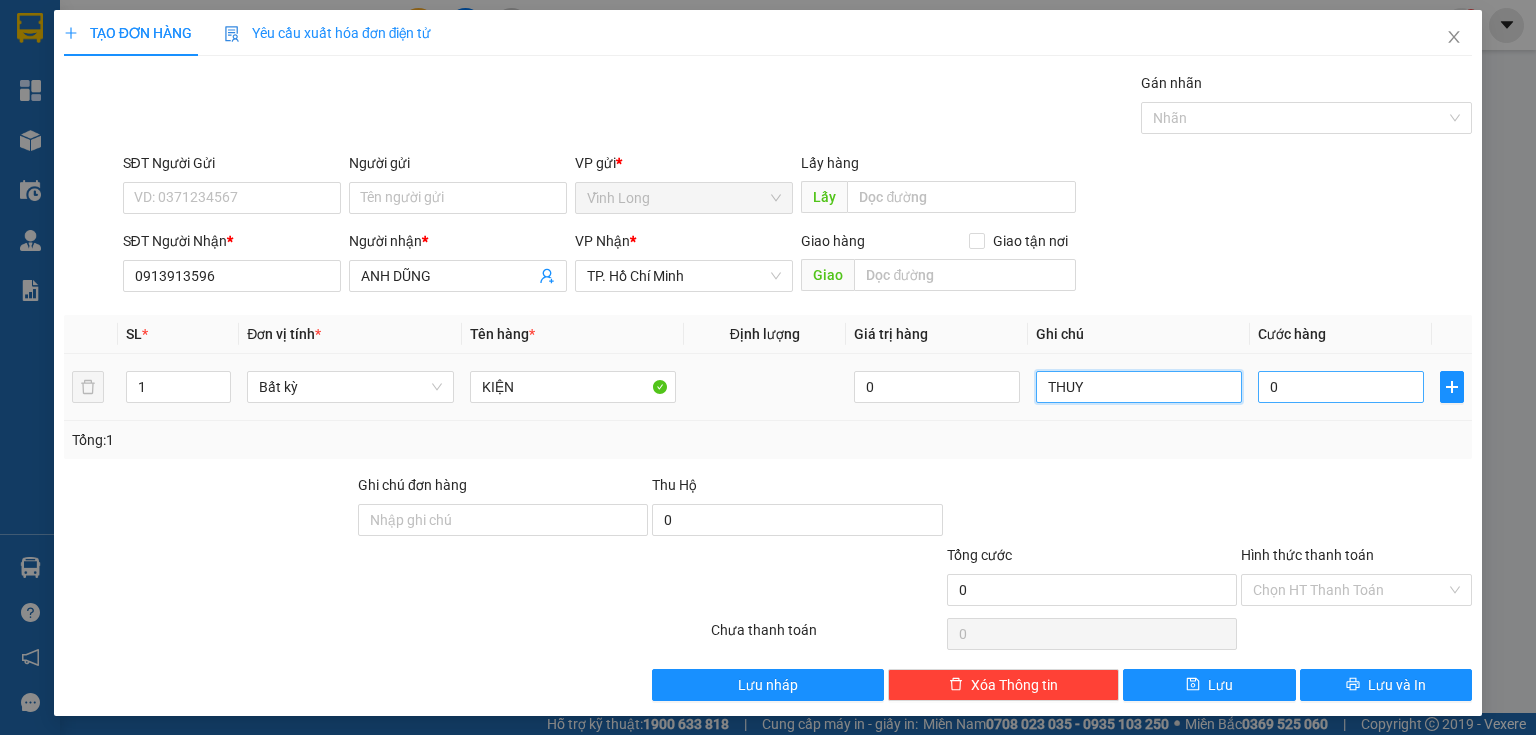 type on "THUY" 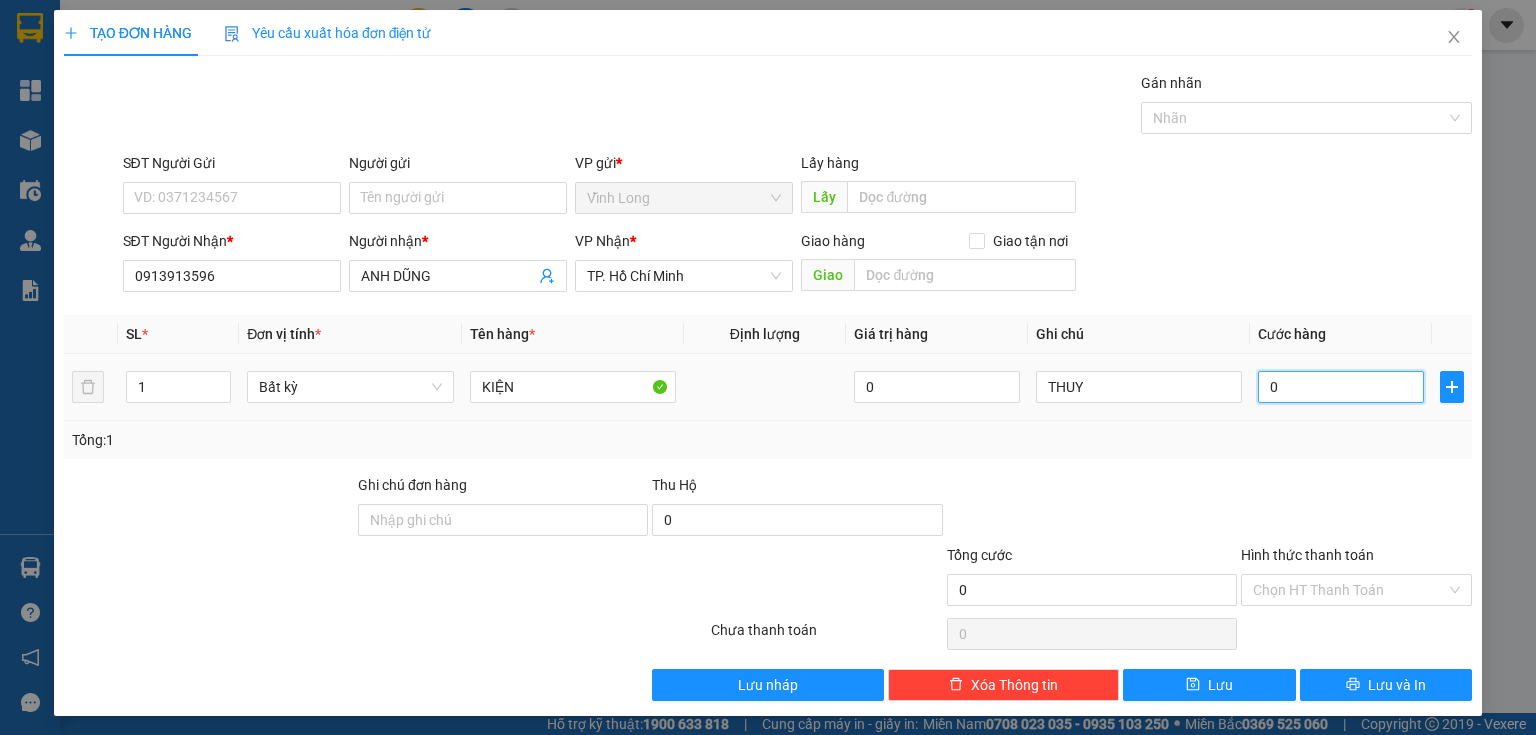 click on "0" at bounding box center (1341, 387) 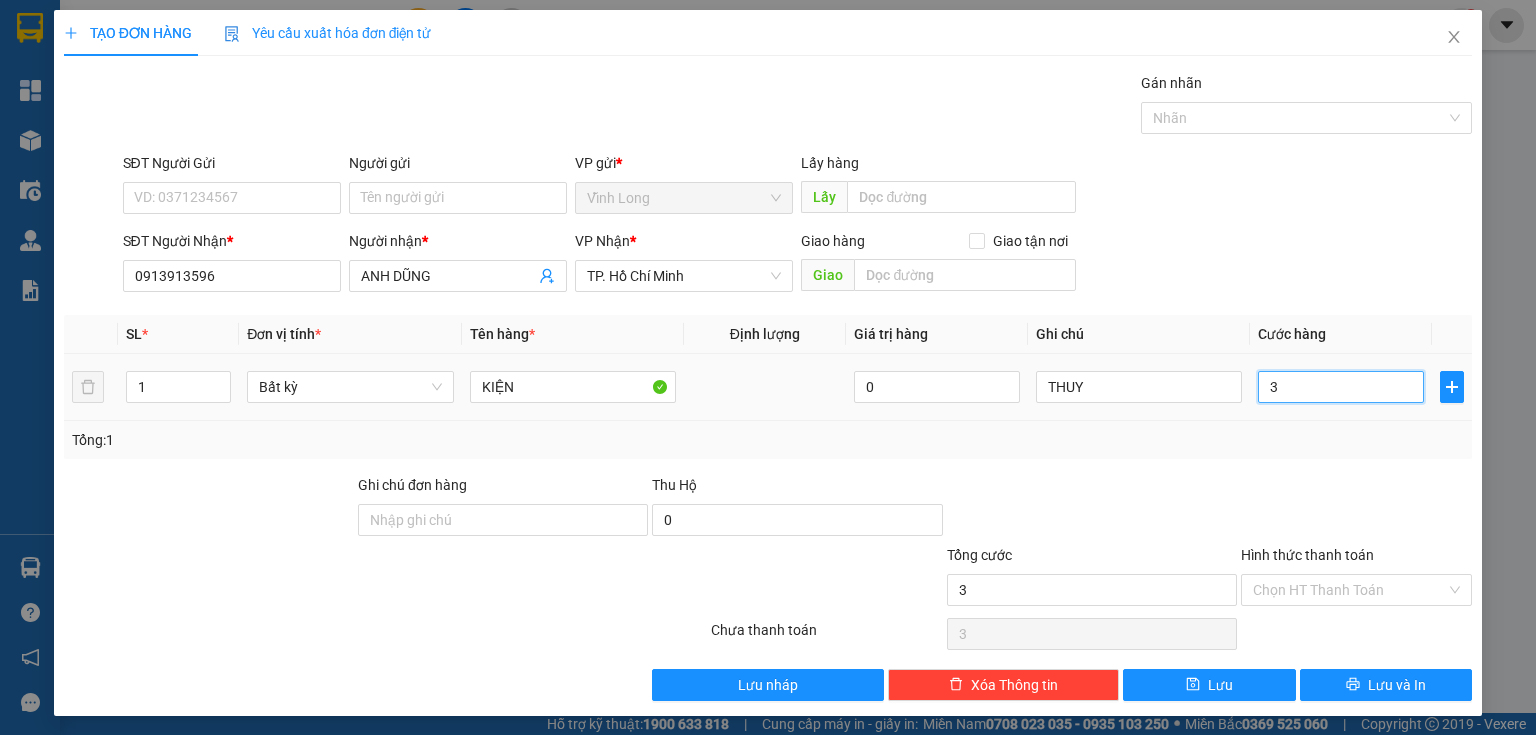 type on "30" 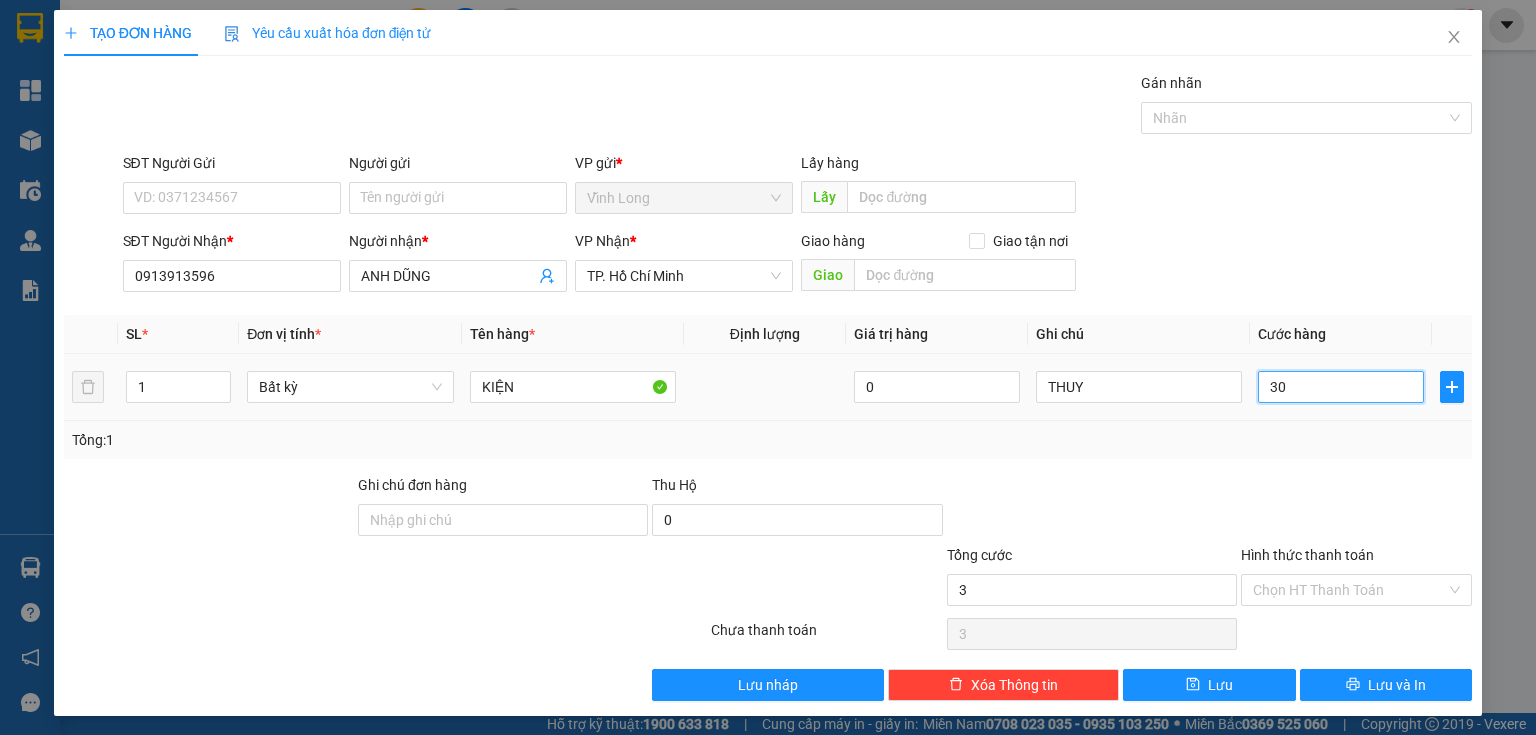 type on "30" 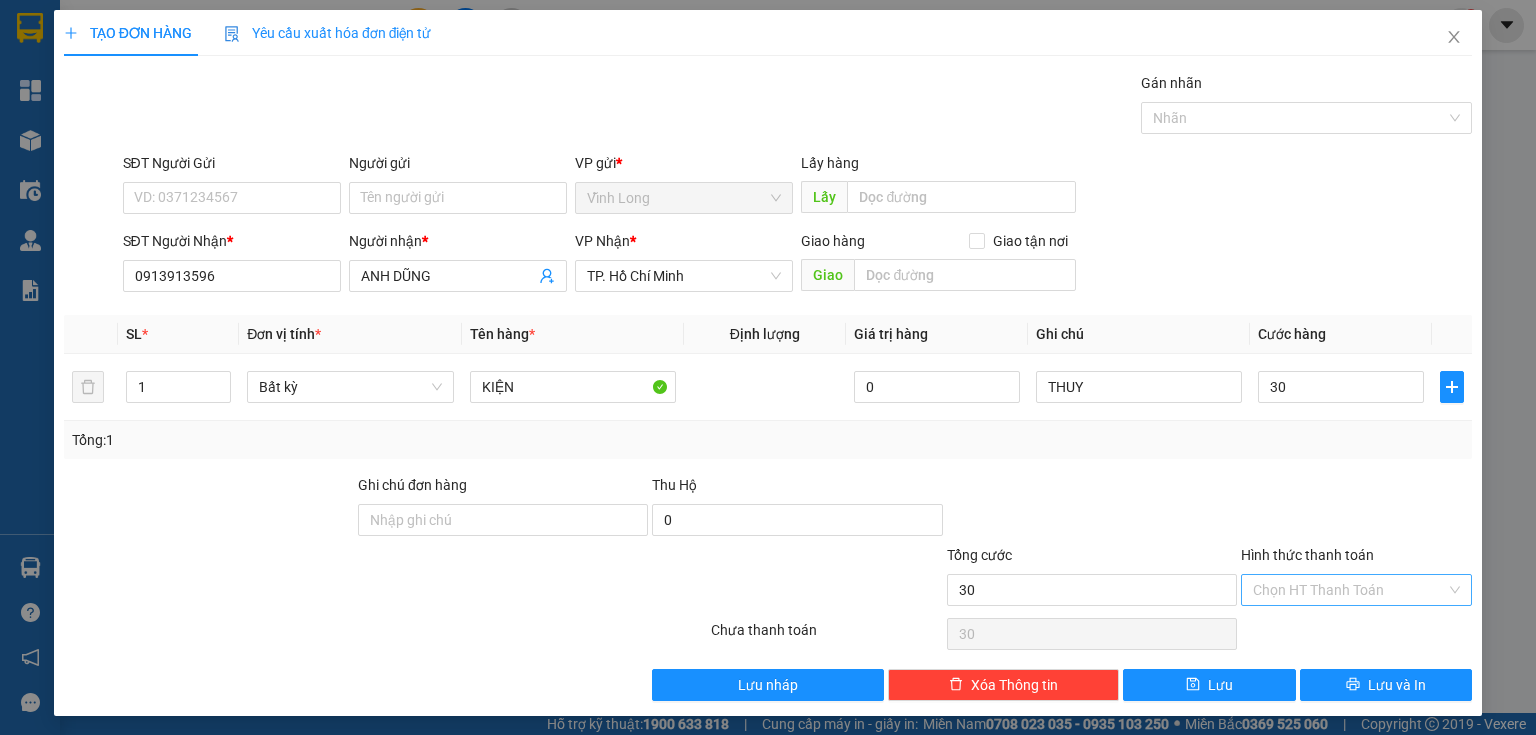 type on "30.000" 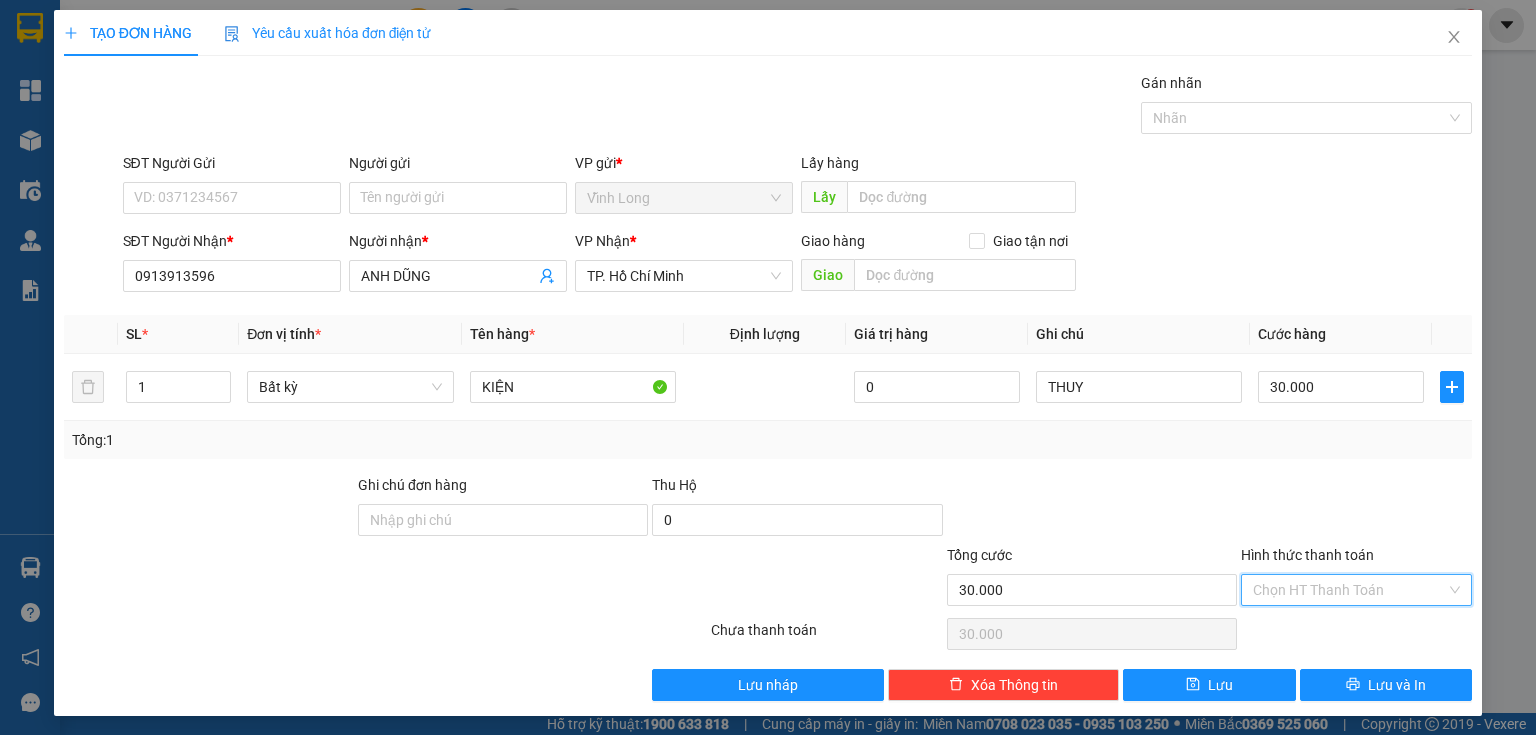 click on "Hình thức thanh toán" at bounding box center [1349, 590] 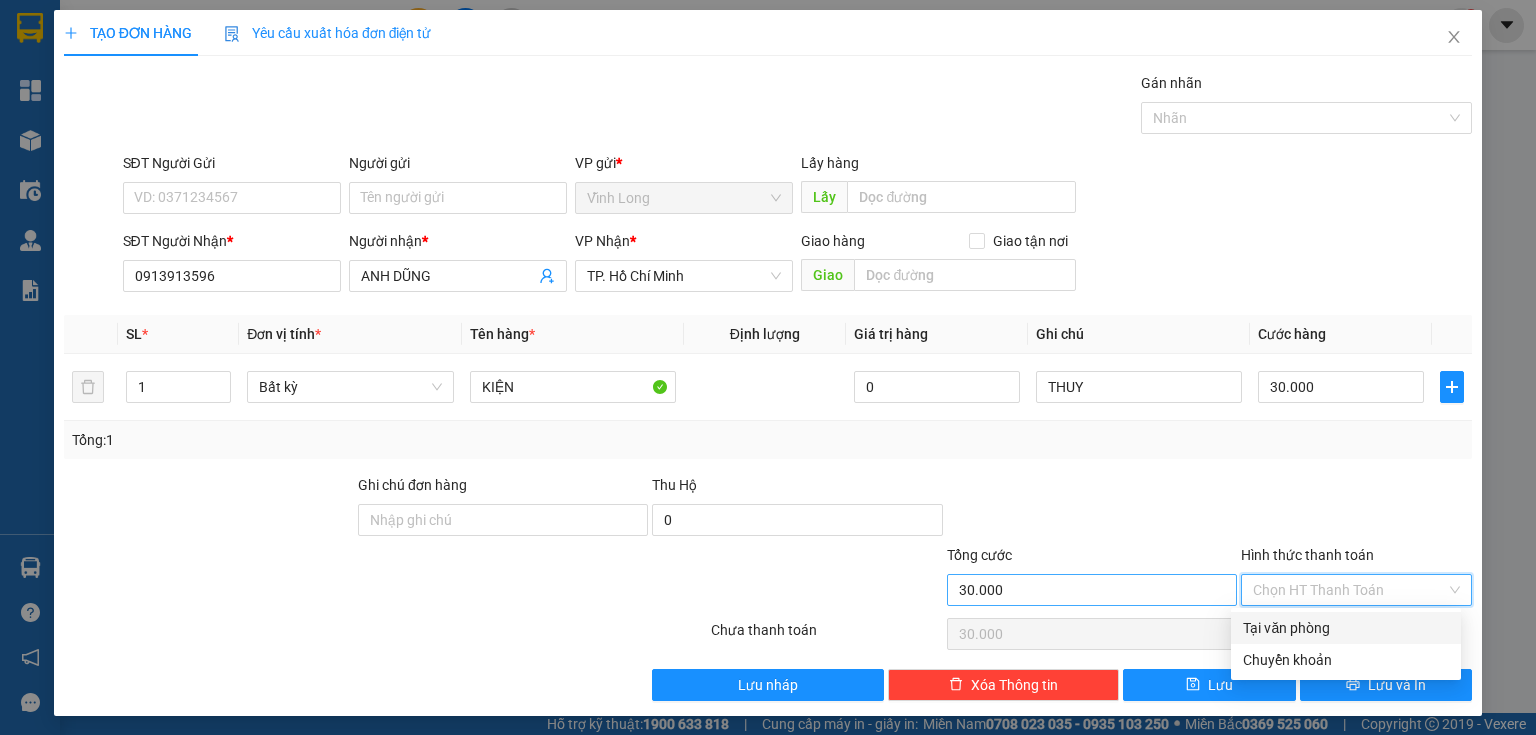 click on "Tại văn phòng" at bounding box center (1346, 628) 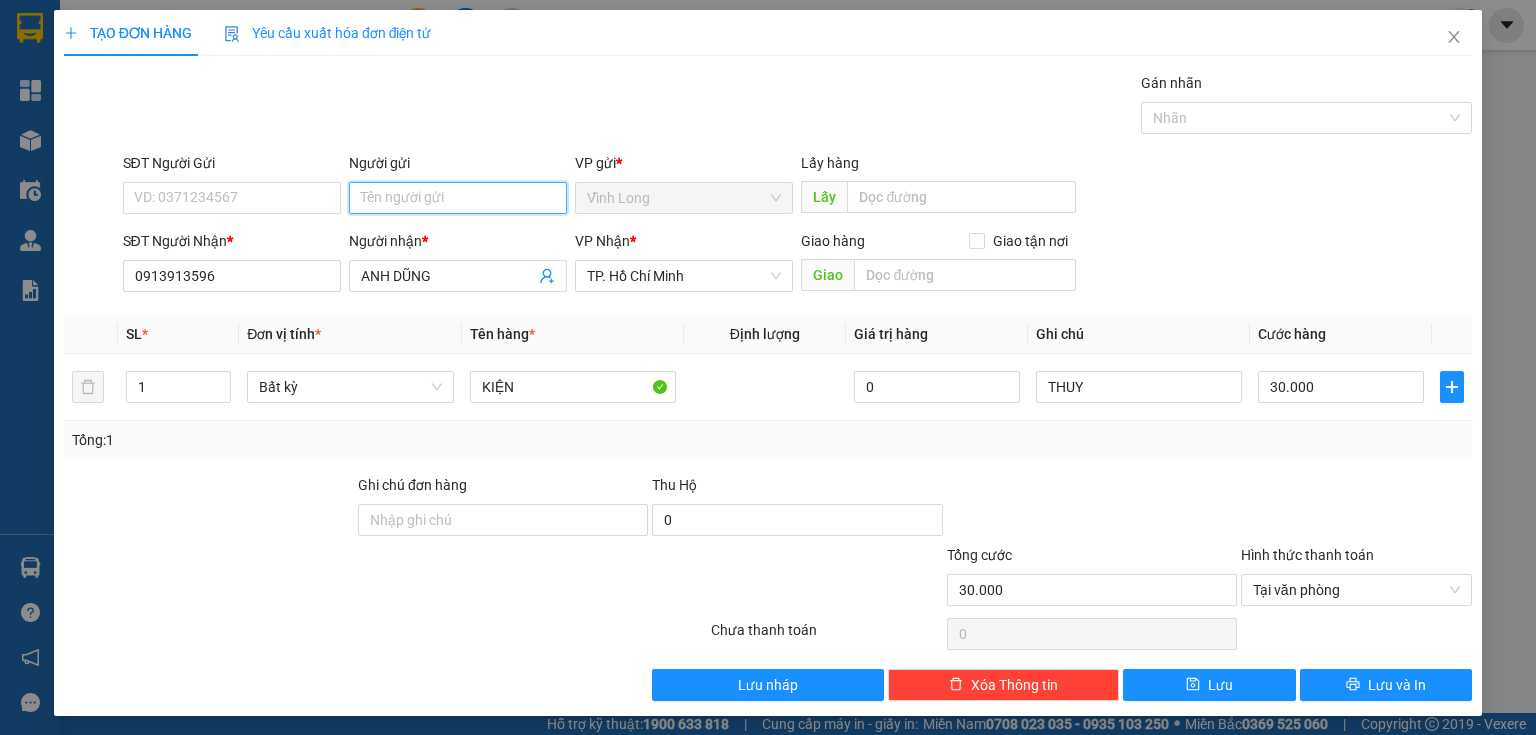 click on "Người gửi" at bounding box center [458, 198] 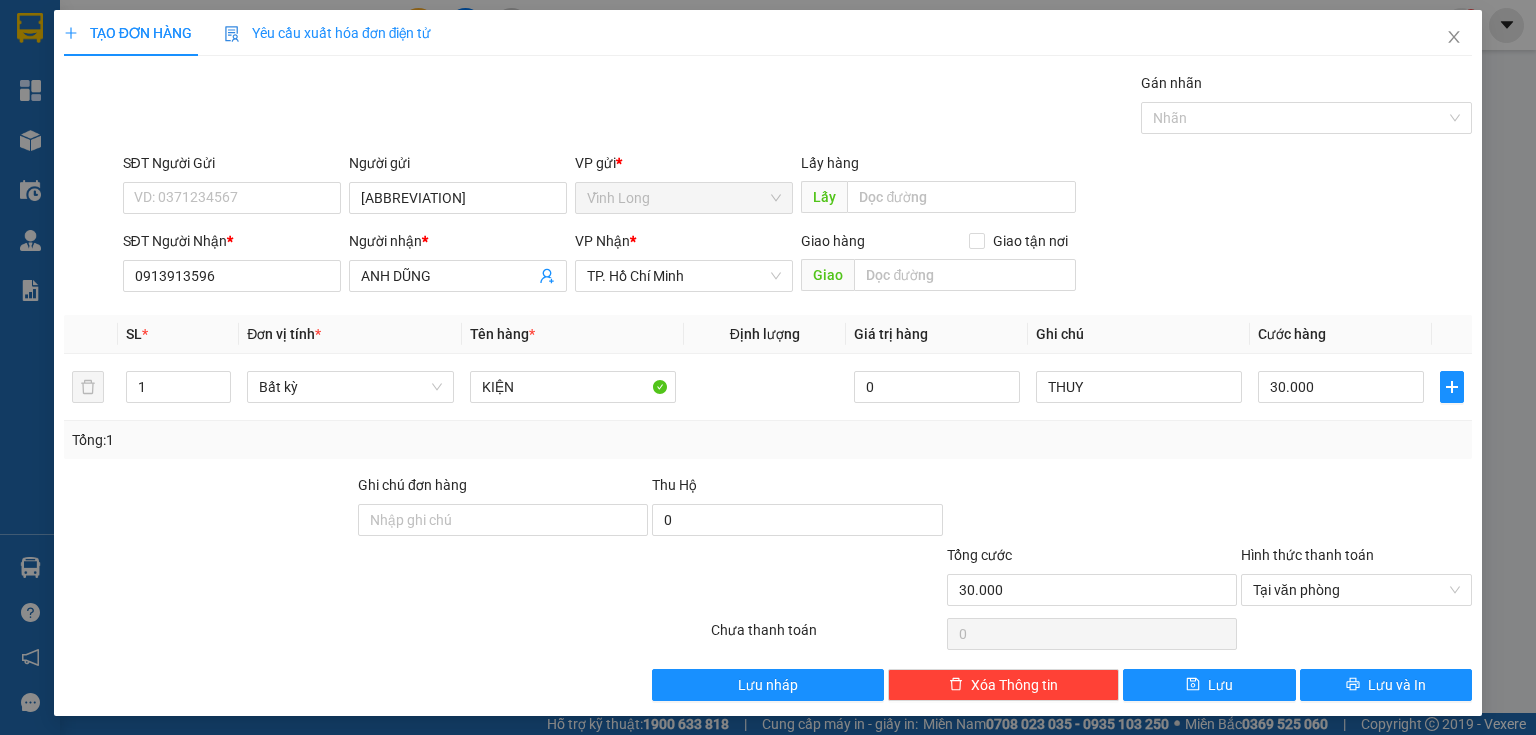 click on "SĐT Người Gửi VD: [PHONE] Người gửi [ABBREVIATION] [ABBREVIATION] VP gửi  * Vĩnh Long Lấy hàng Lấy SĐT Người Nhận  * [PHONE] Người nhận  * [FIRST] VP Nhận  * TP. Hồ Chí Minh Giao hàng Giao tận nơi Giao" at bounding box center [768, 226] 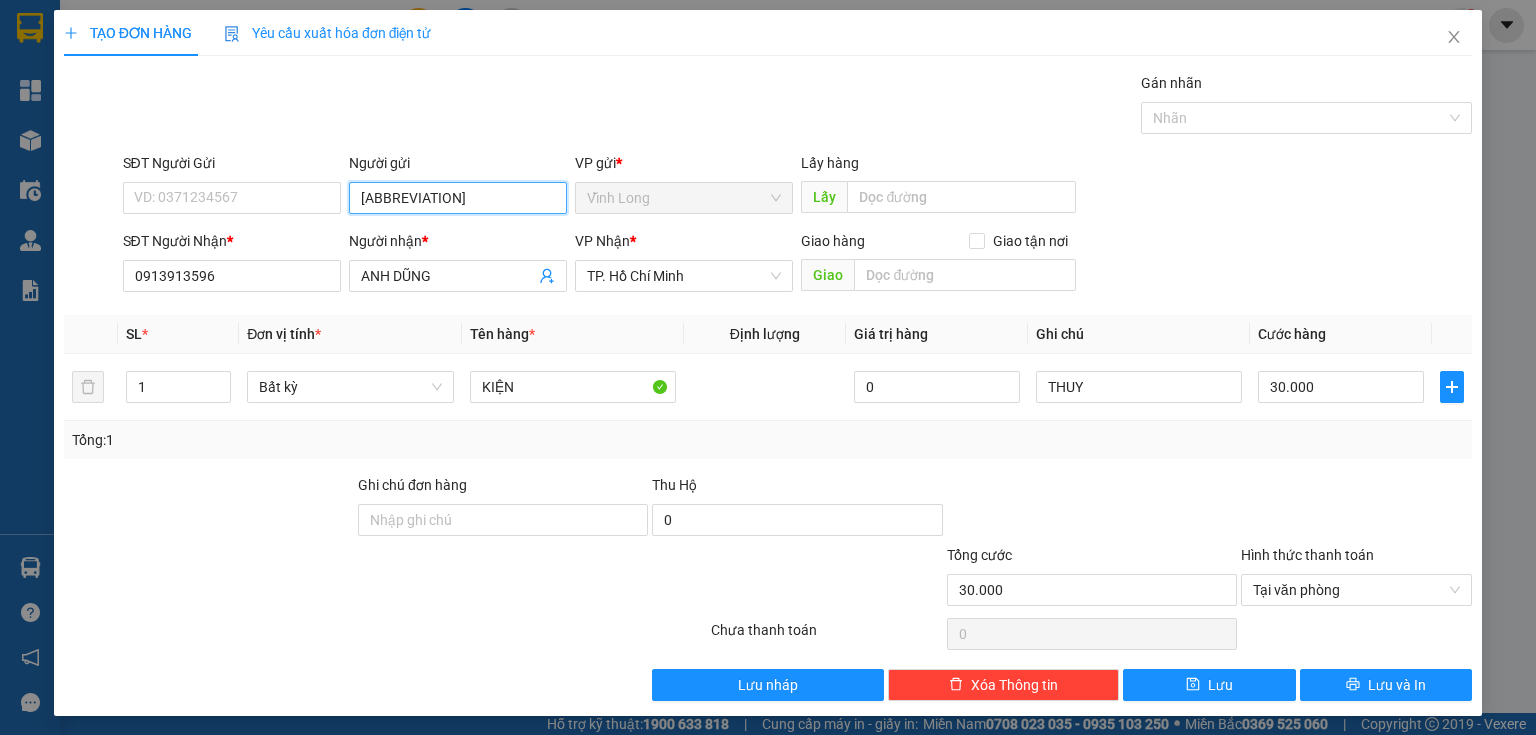 click on "[ABBREVIATION]" at bounding box center (458, 198) 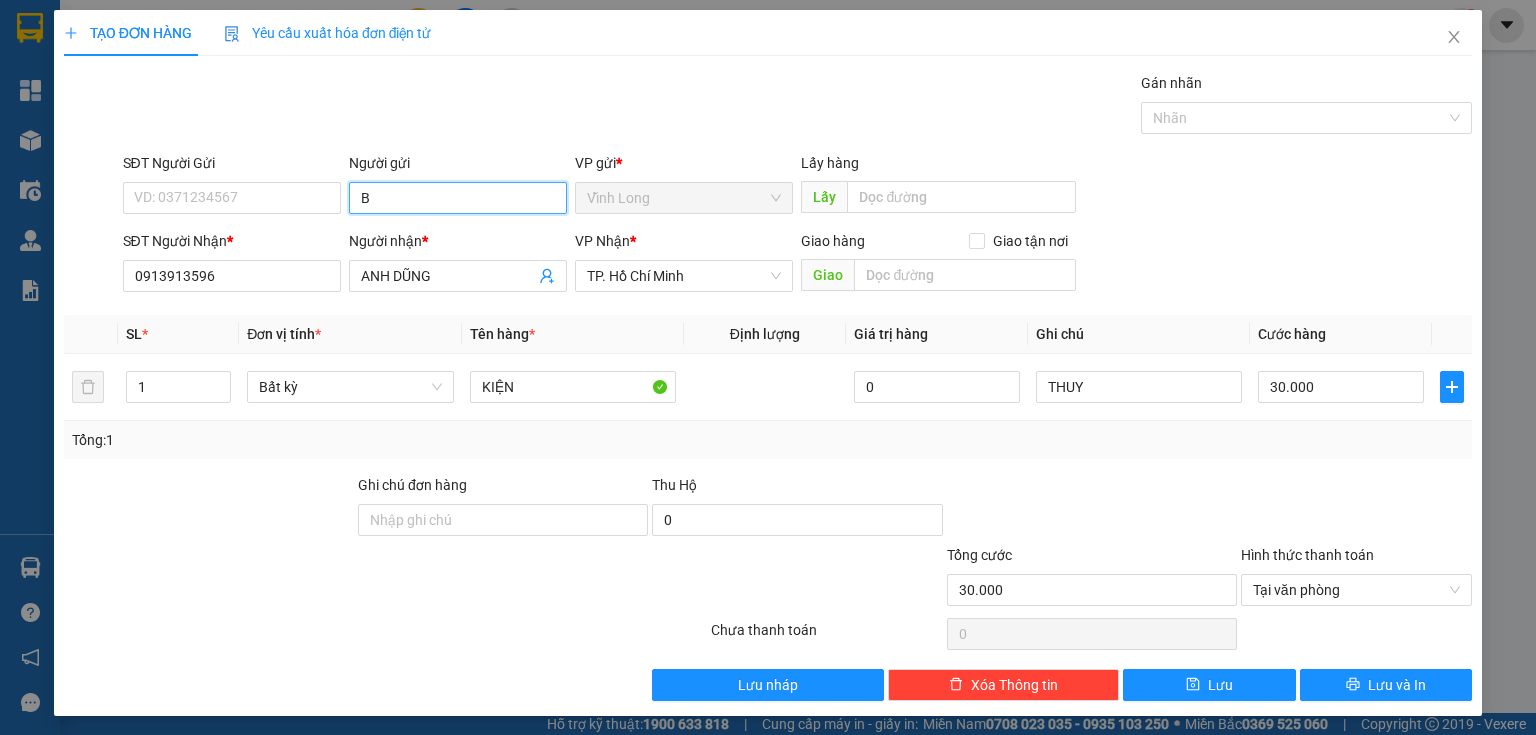 type on "BA" 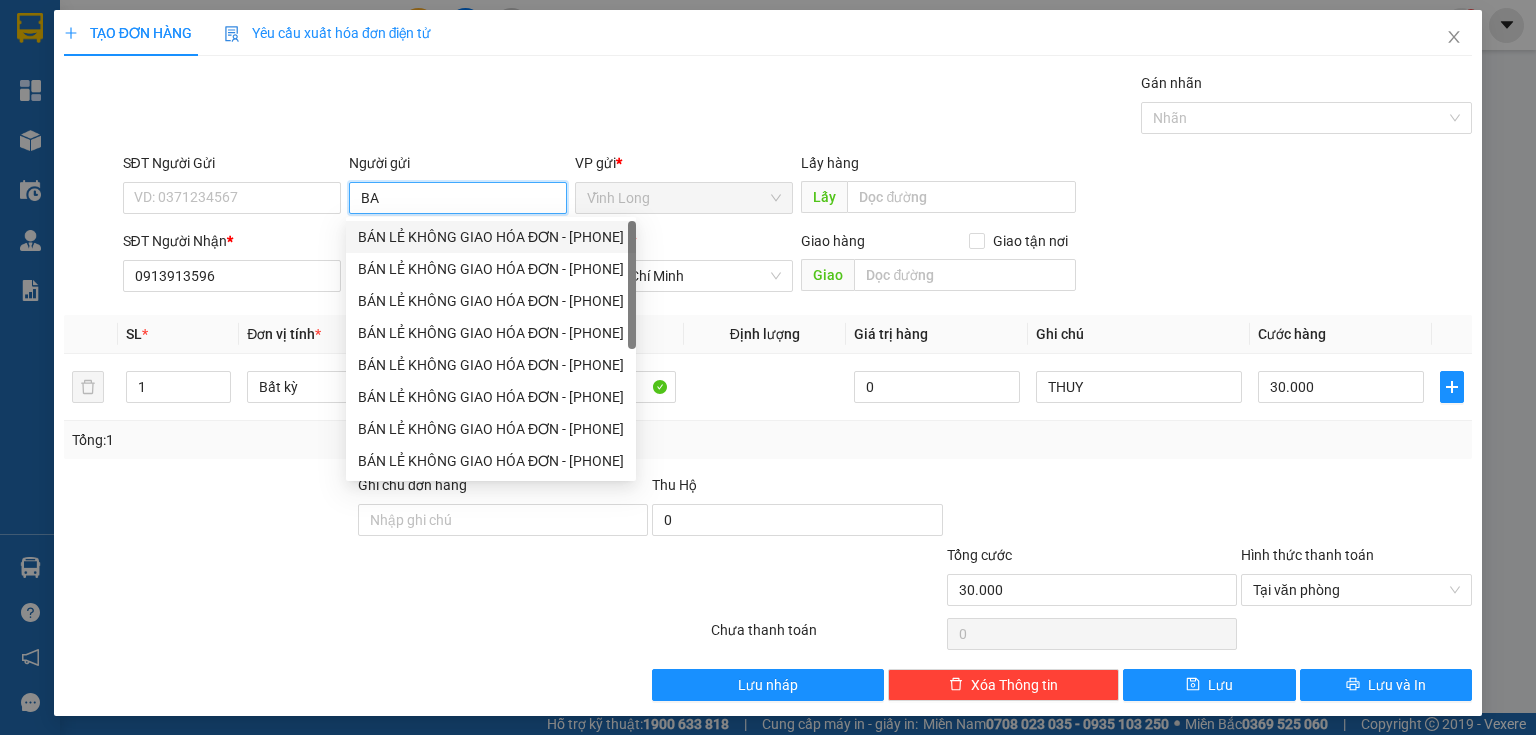drag, startPoint x: 396, startPoint y: 235, endPoint x: 378, endPoint y: 240, distance: 18.681541 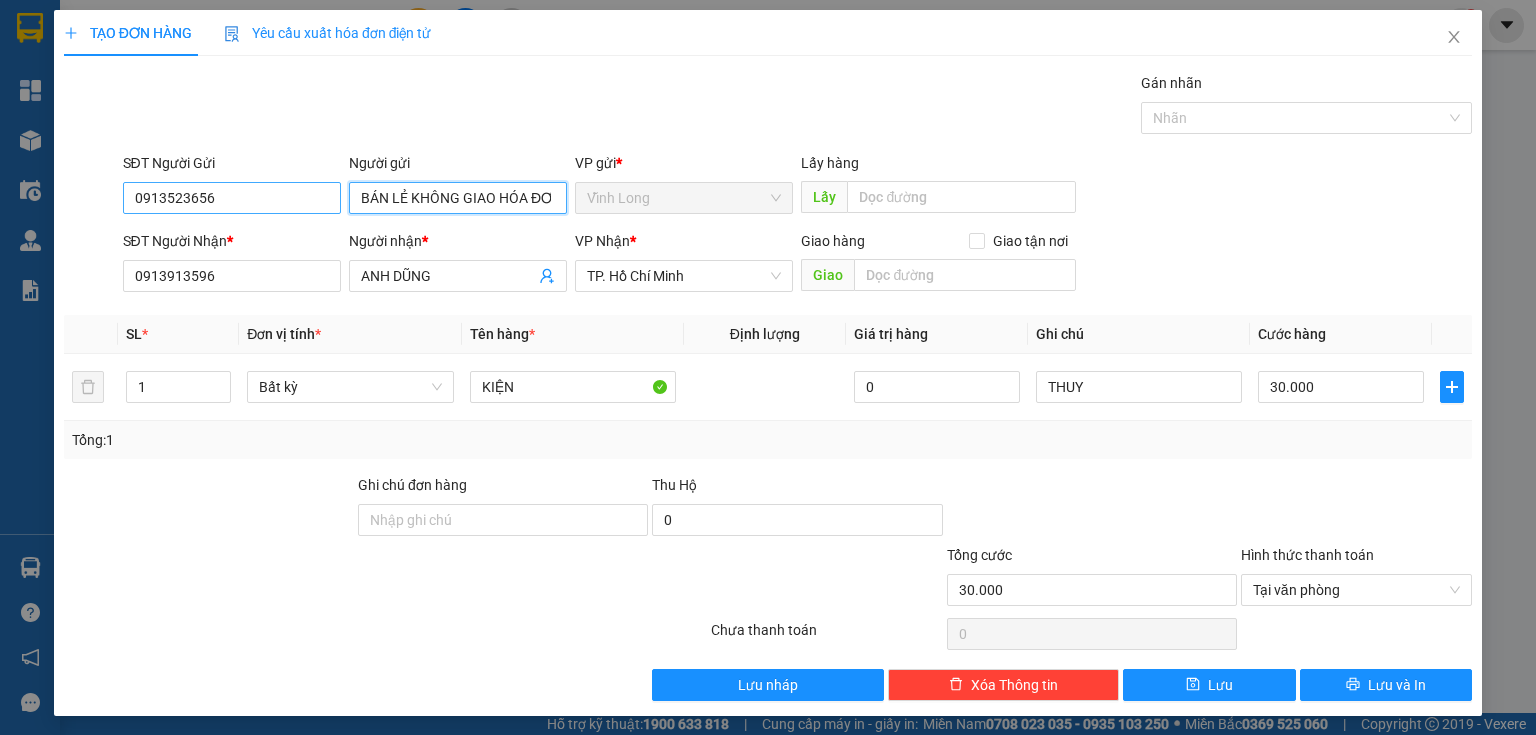 type on "BÁN LẺ KHÔNG GIAO HÓA ĐƠN" 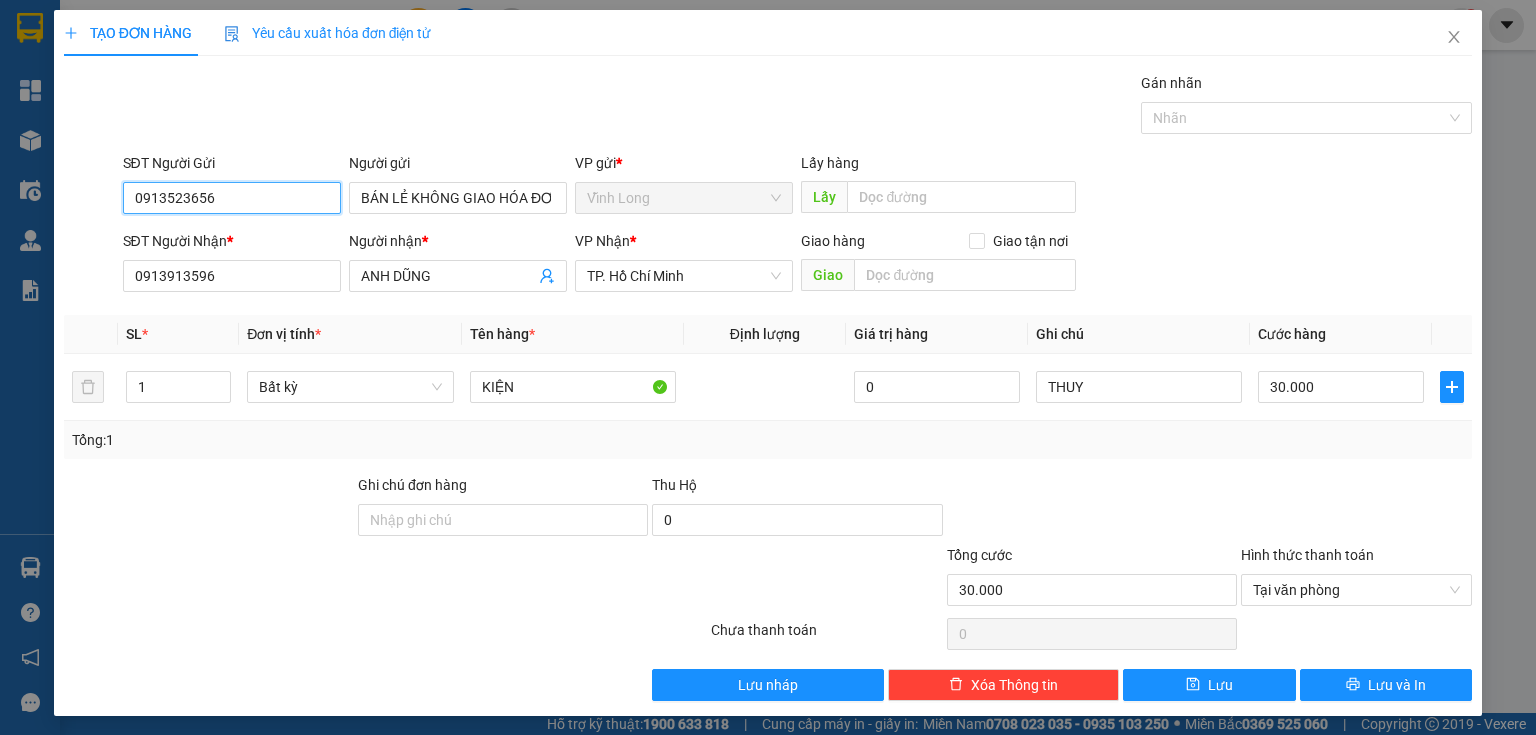 drag, startPoint x: 237, startPoint y: 192, endPoint x: 0, endPoint y: 214, distance: 238.0189 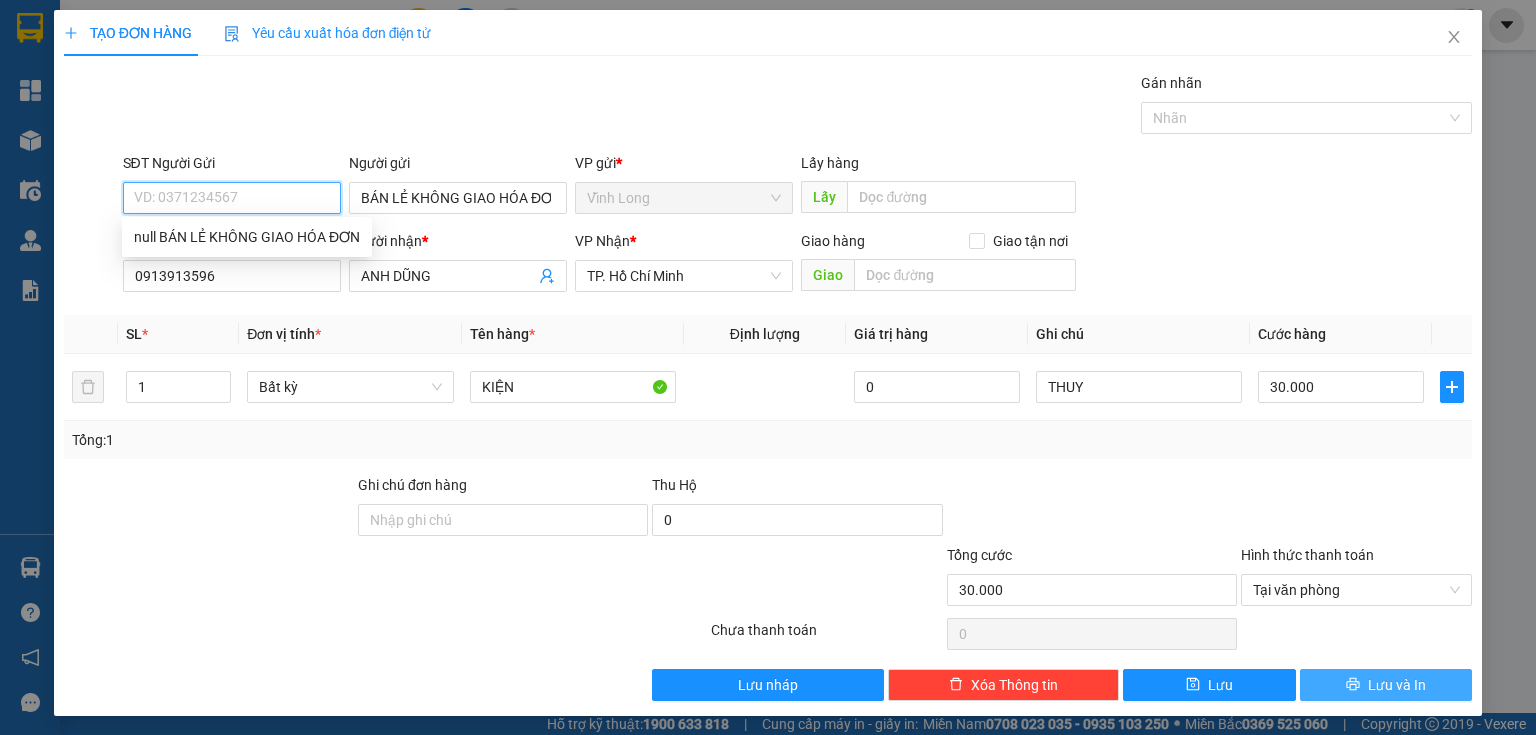 type 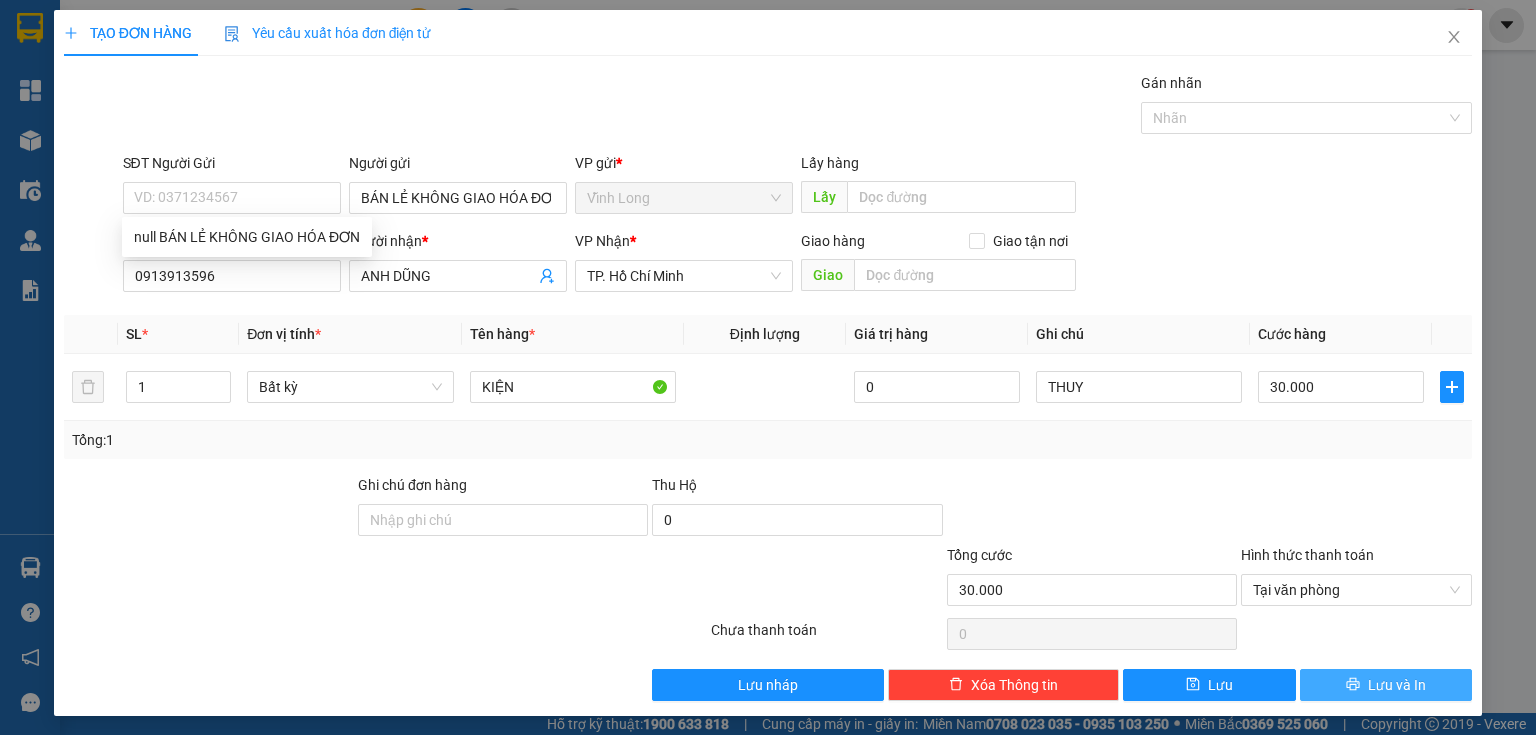 drag, startPoint x: 1332, startPoint y: 669, endPoint x: 881, endPoint y: 455, distance: 499.19635 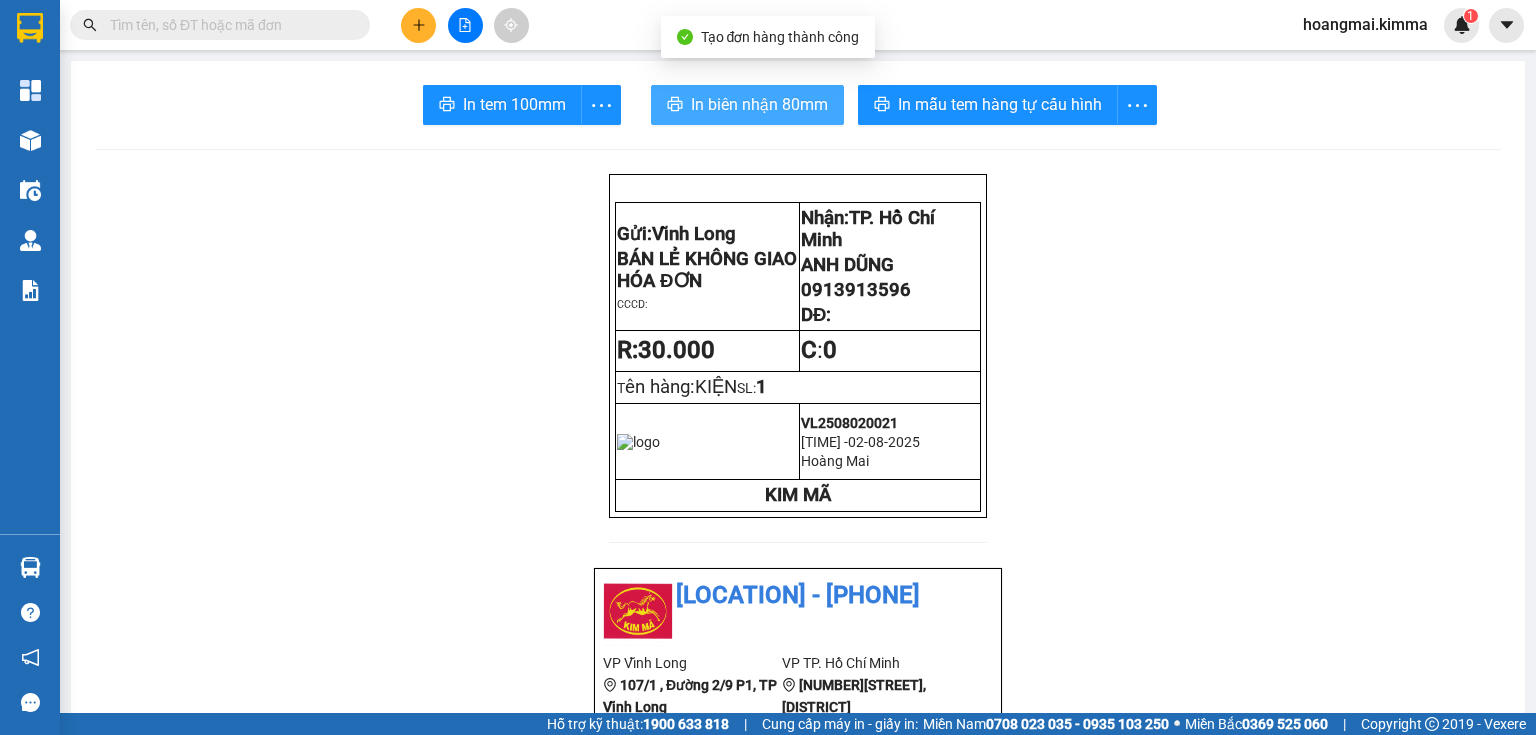 click on "In biên nhận 80mm" at bounding box center (747, 105) 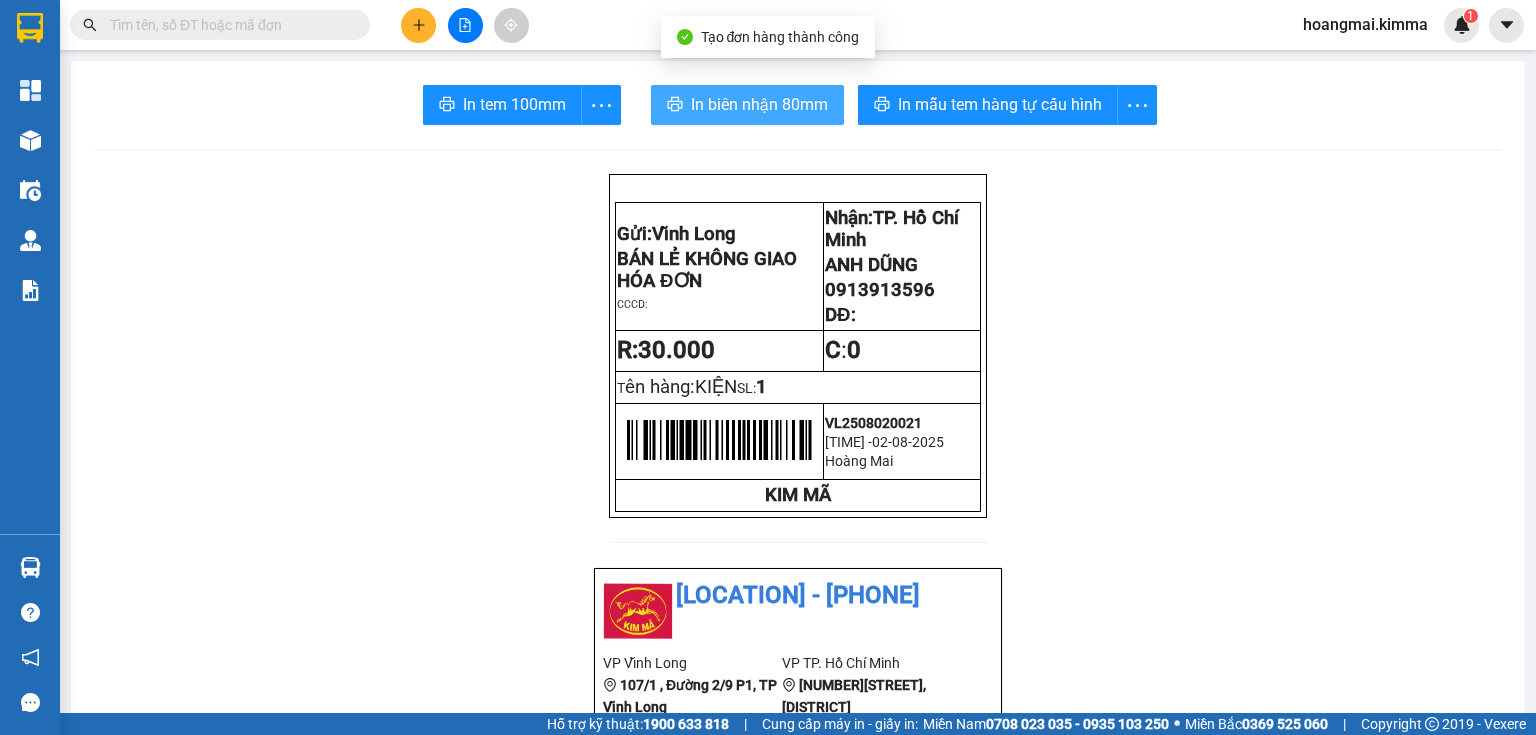 scroll, scrollTop: 0, scrollLeft: 0, axis: both 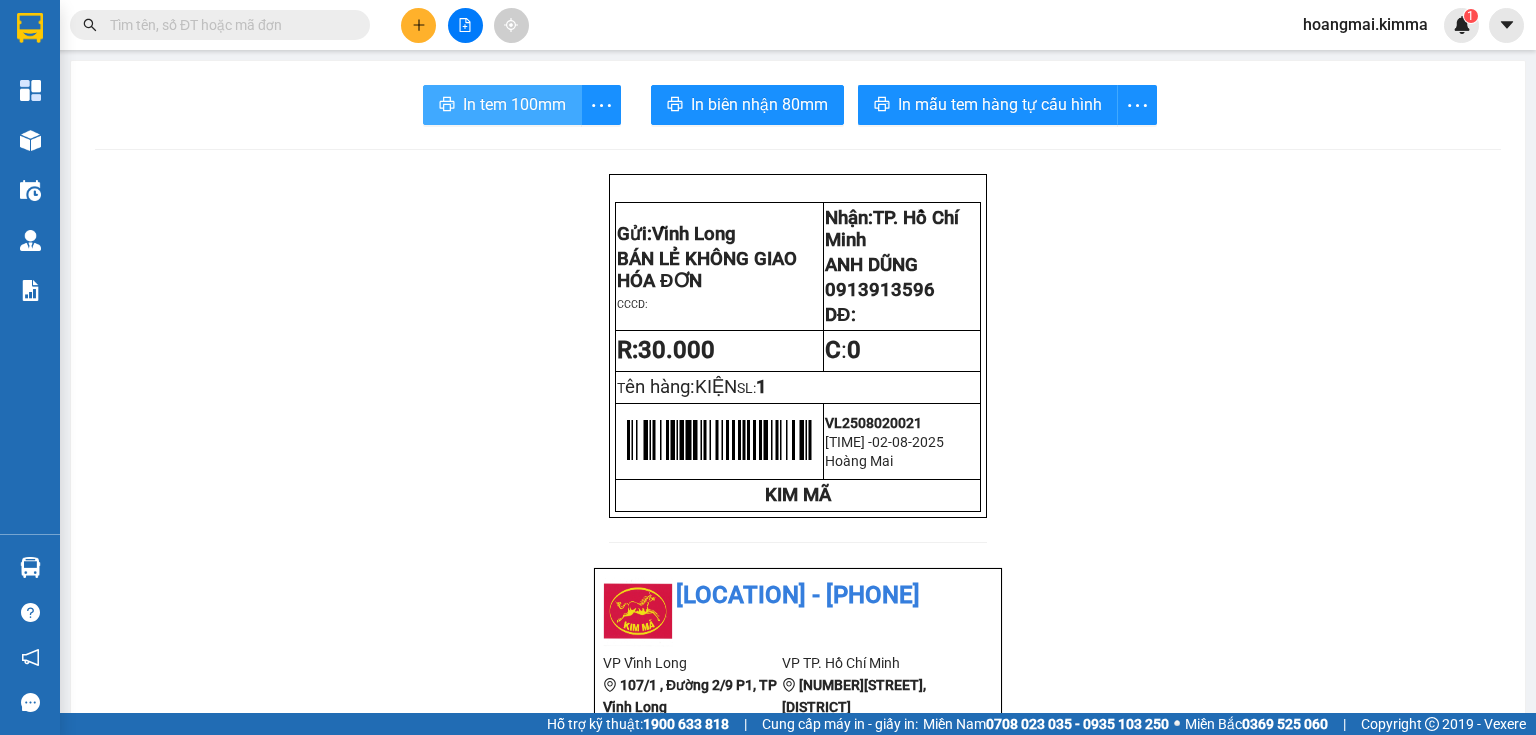 click on "In tem 100mm" at bounding box center (514, 104) 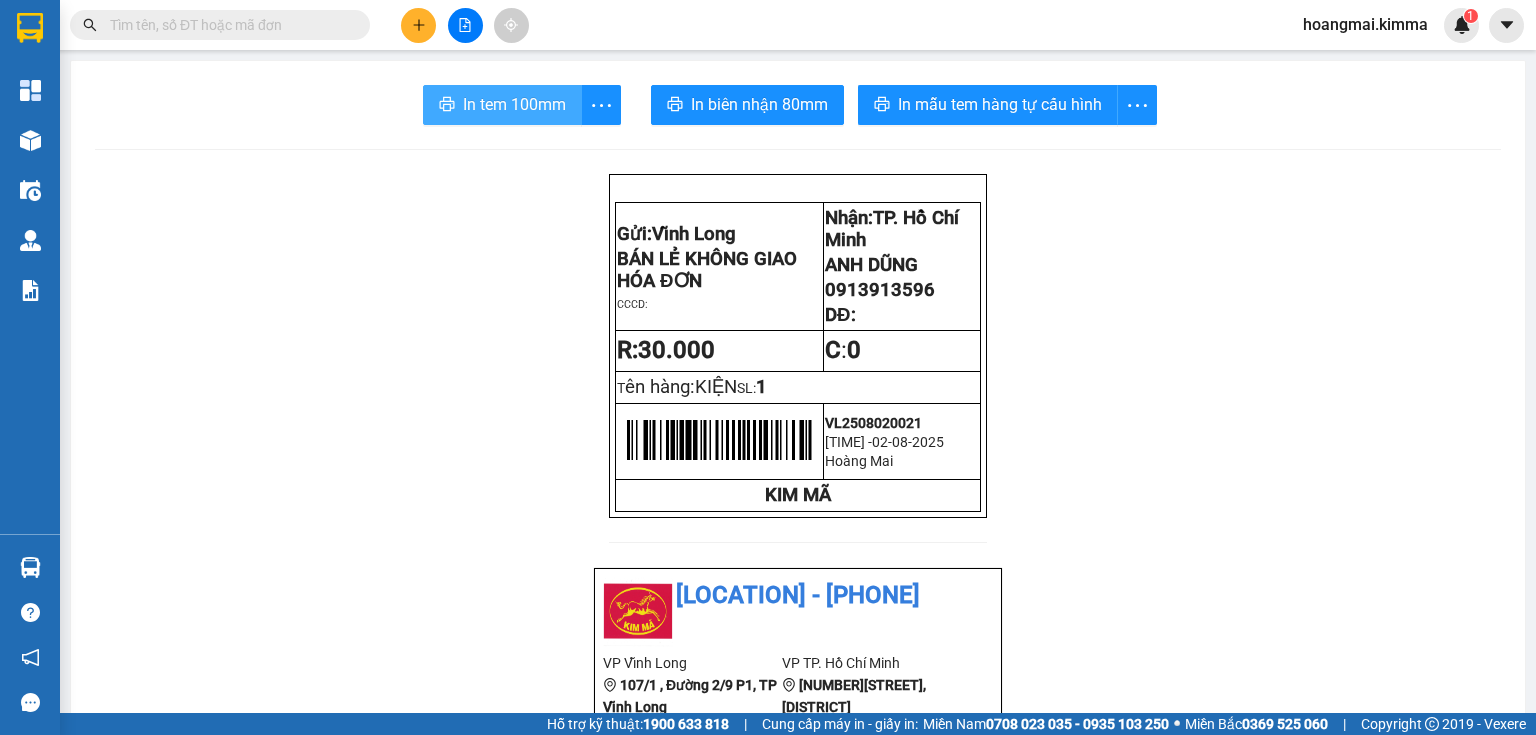 scroll, scrollTop: 0, scrollLeft: 0, axis: both 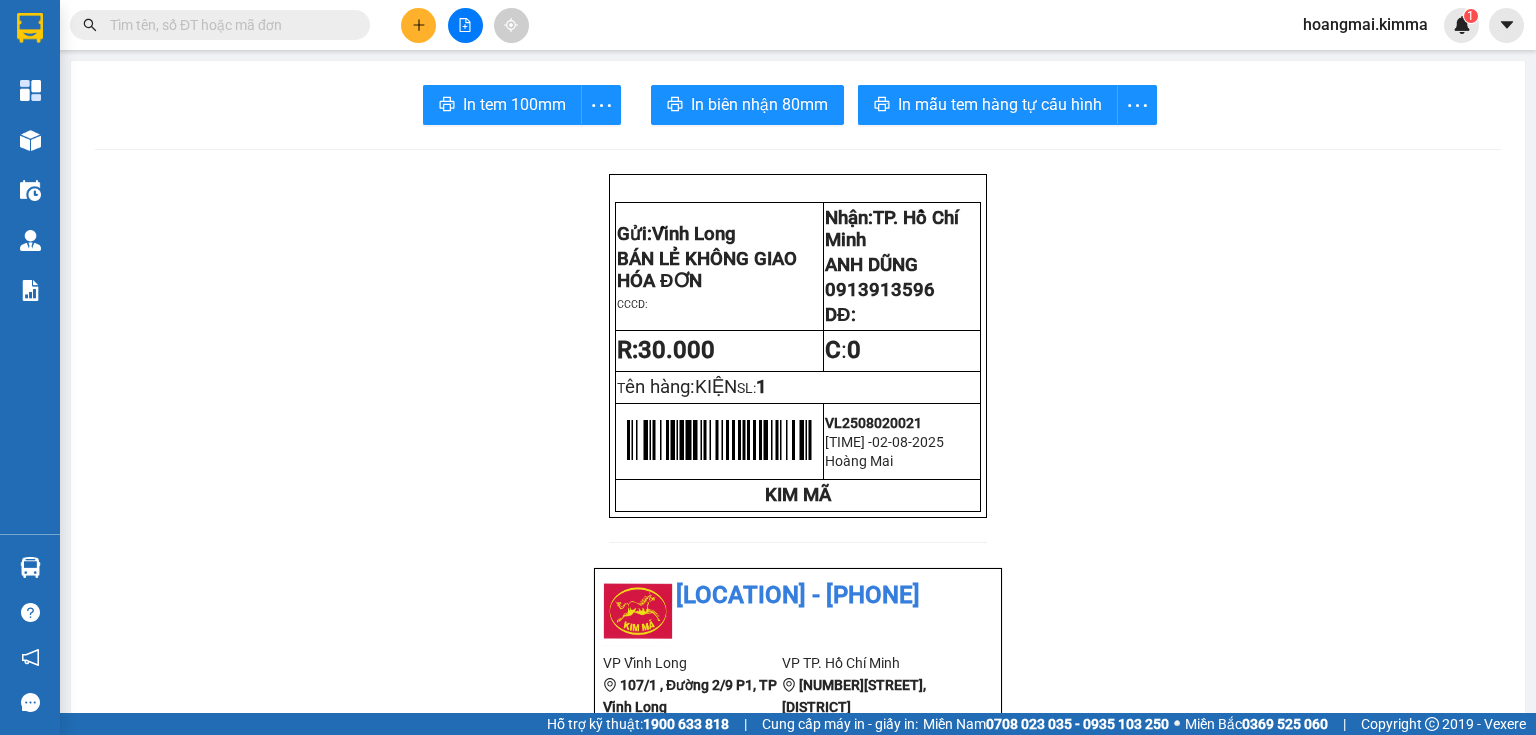 drag, startPoint x: 1355, startPoint y: 31, endPoint x: 1345, endPoint y: 41, distance: 14.142136 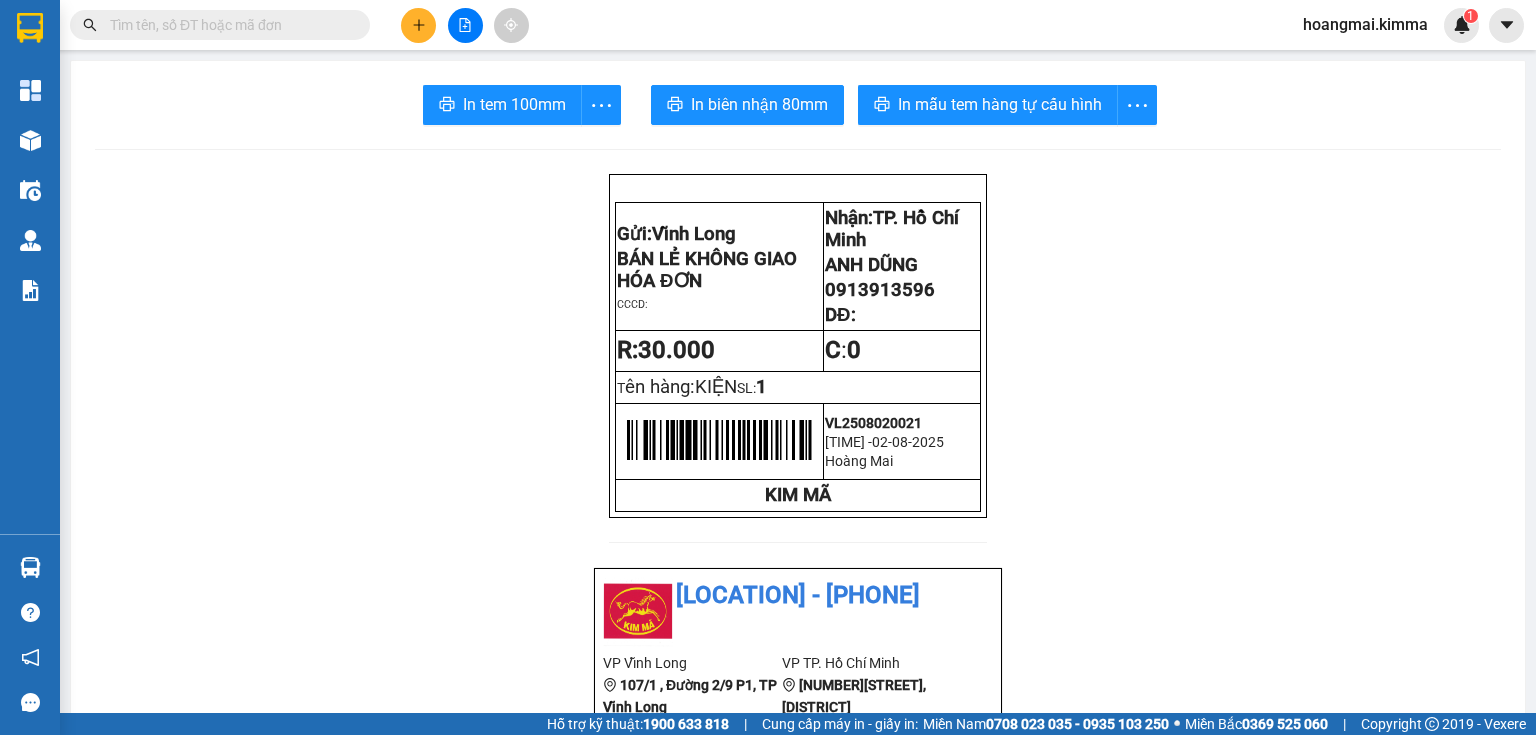 drag, startPoint x: 1152, startPoint y: 181, endPoint x: 0, endPoint y: 766, distance: 1292.0251 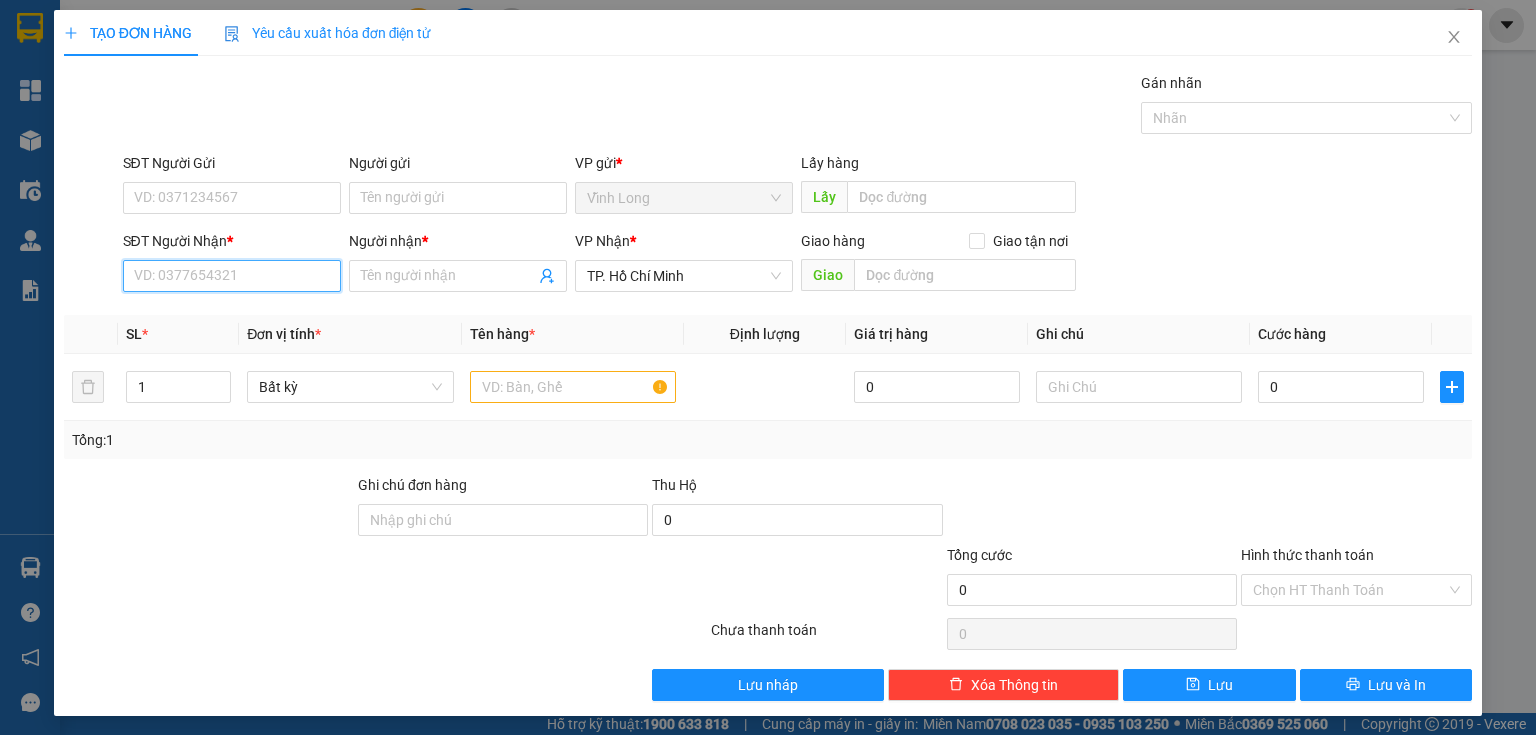 click on "SĐT Người Nhận  *" at bounding box center (232, 276) 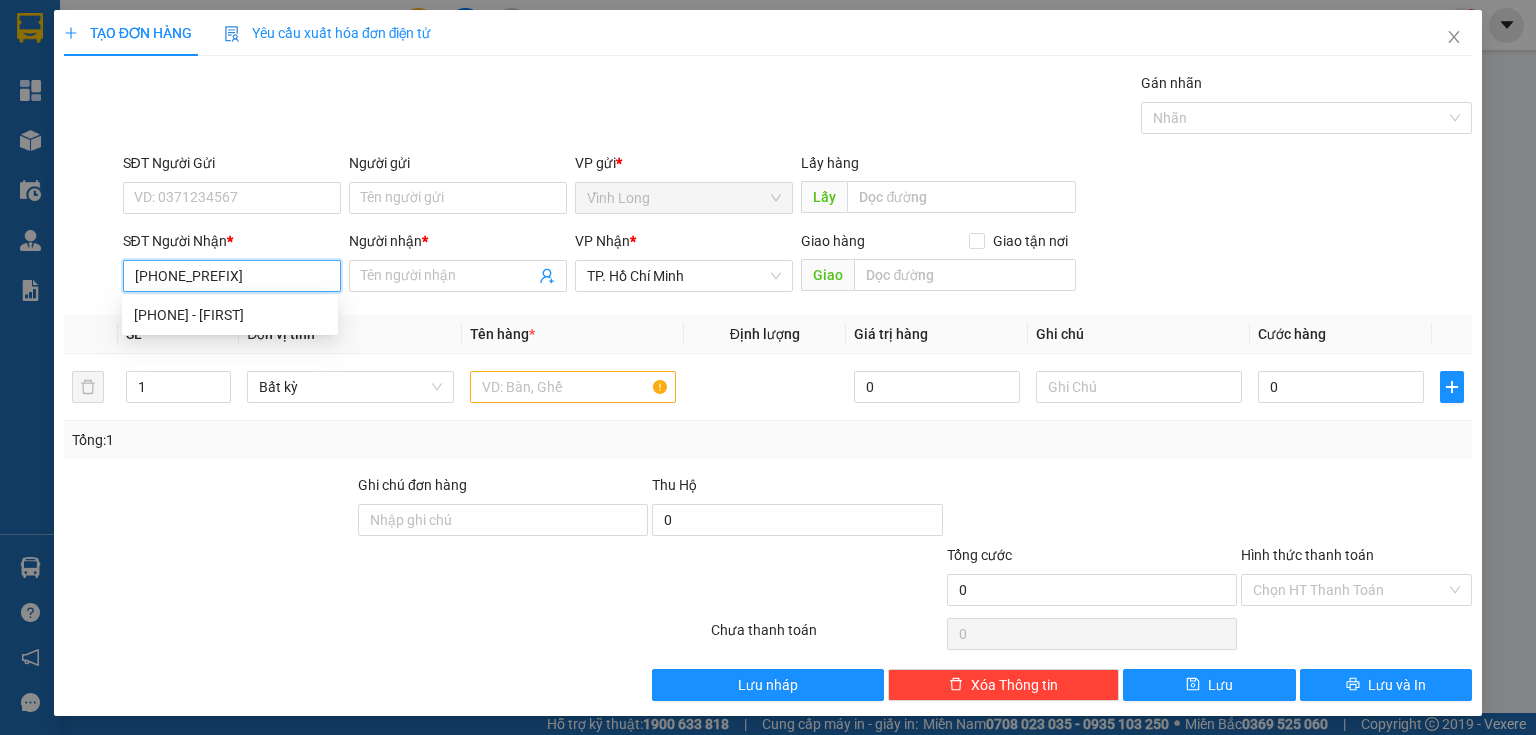 type on "[PHONE]" 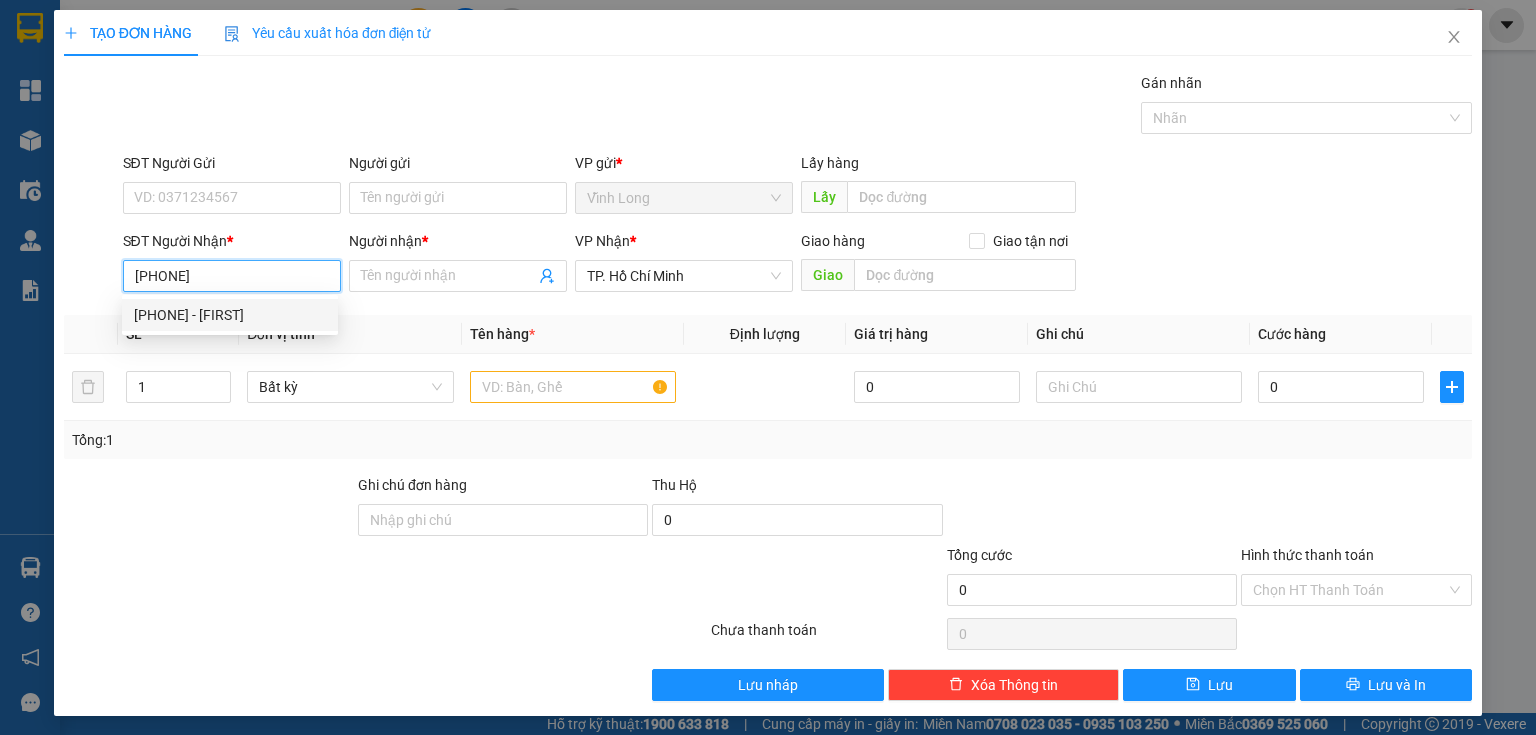 click on "[PHONE] - [FIRST]" at bounding box center [230, 315] 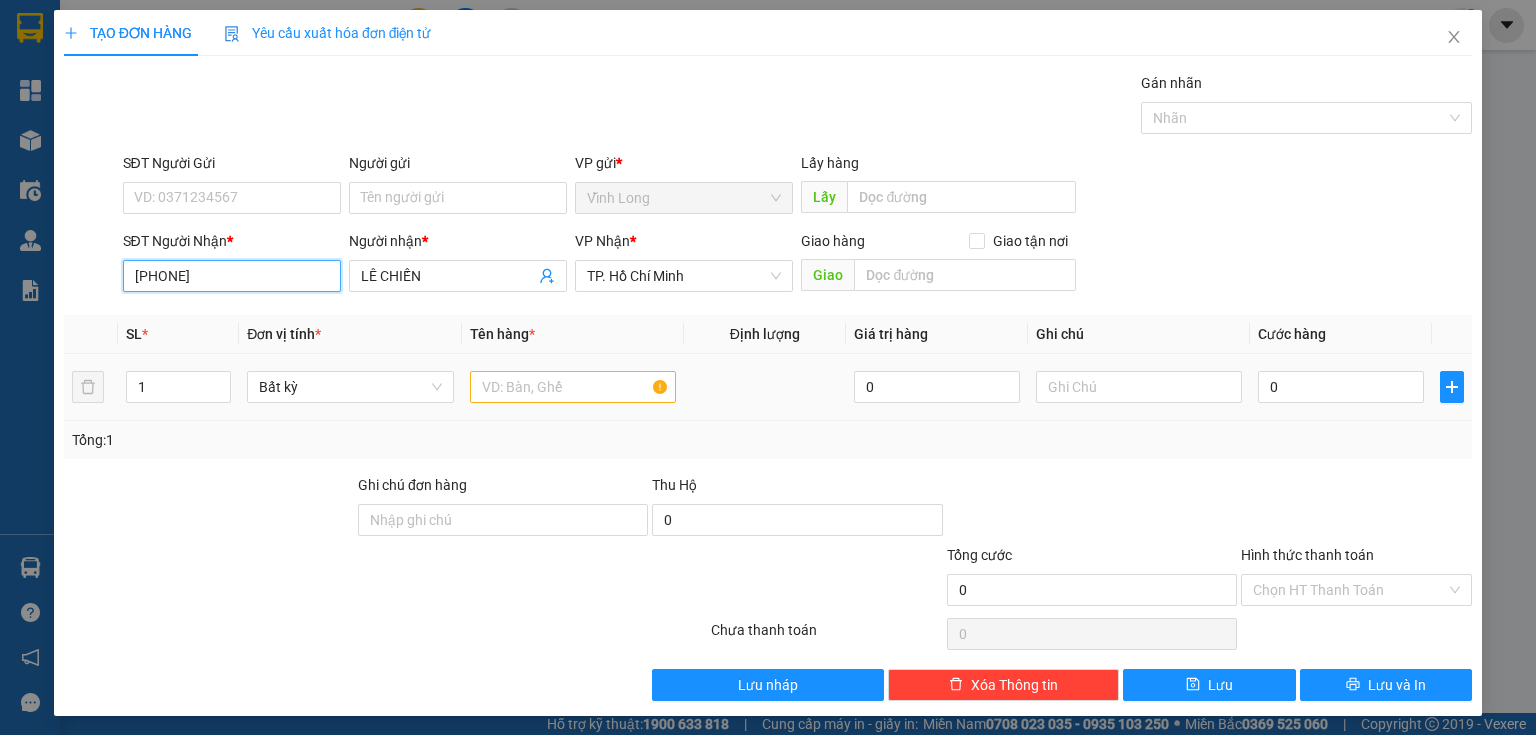 type on "[PHONE]" 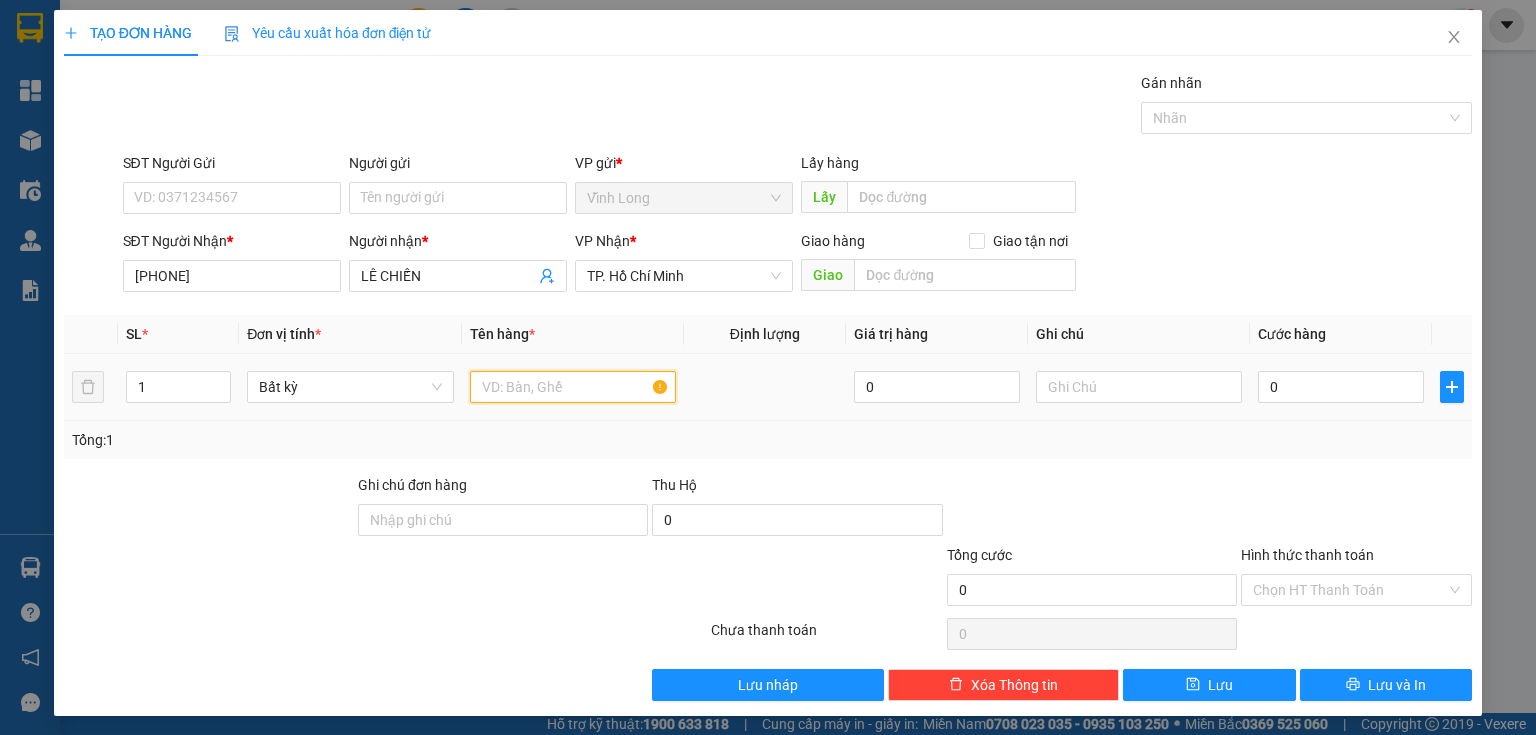 click at bounding box center (573, 387) 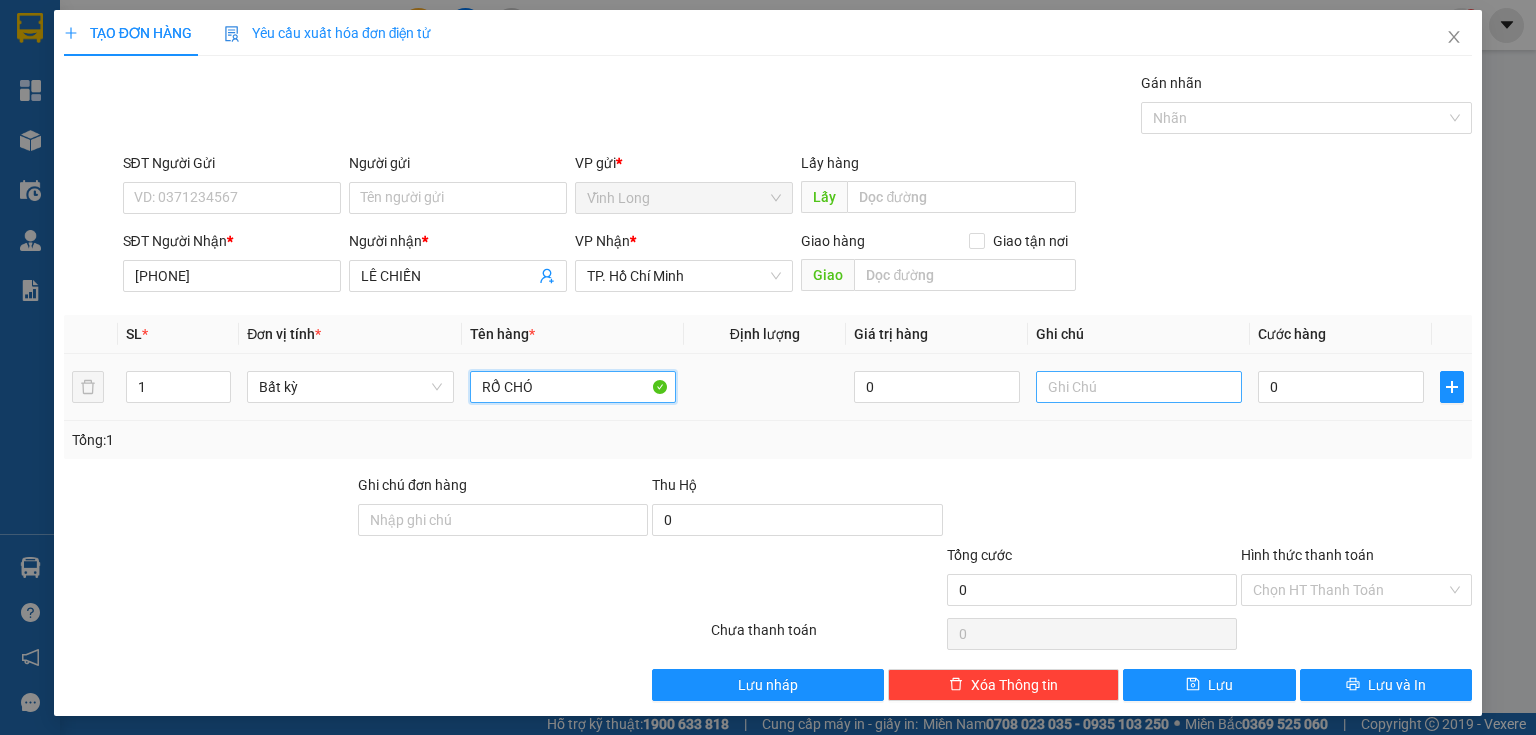 type on "RỔ CHÓ" 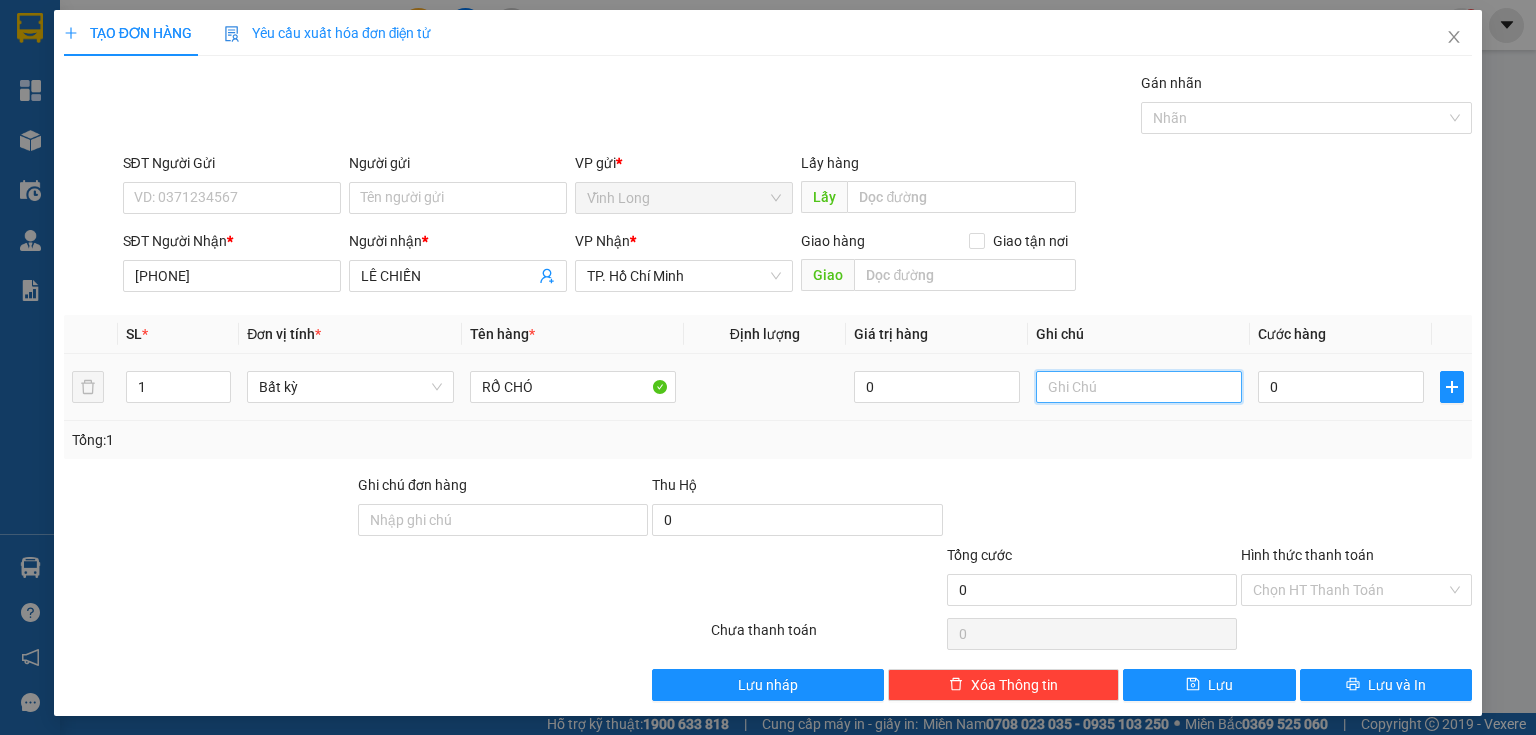 click at bounding box center [1139, 387] 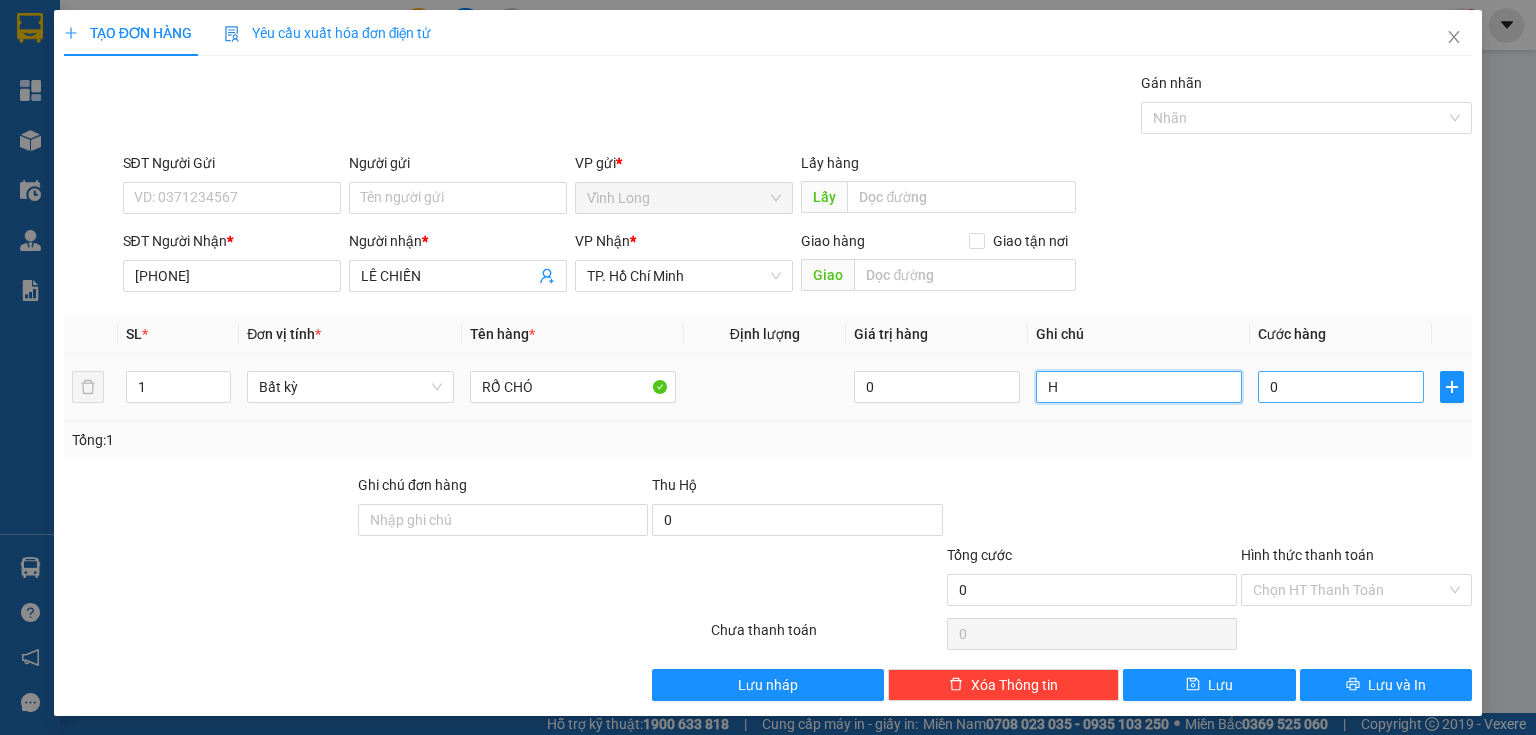 type on "H" 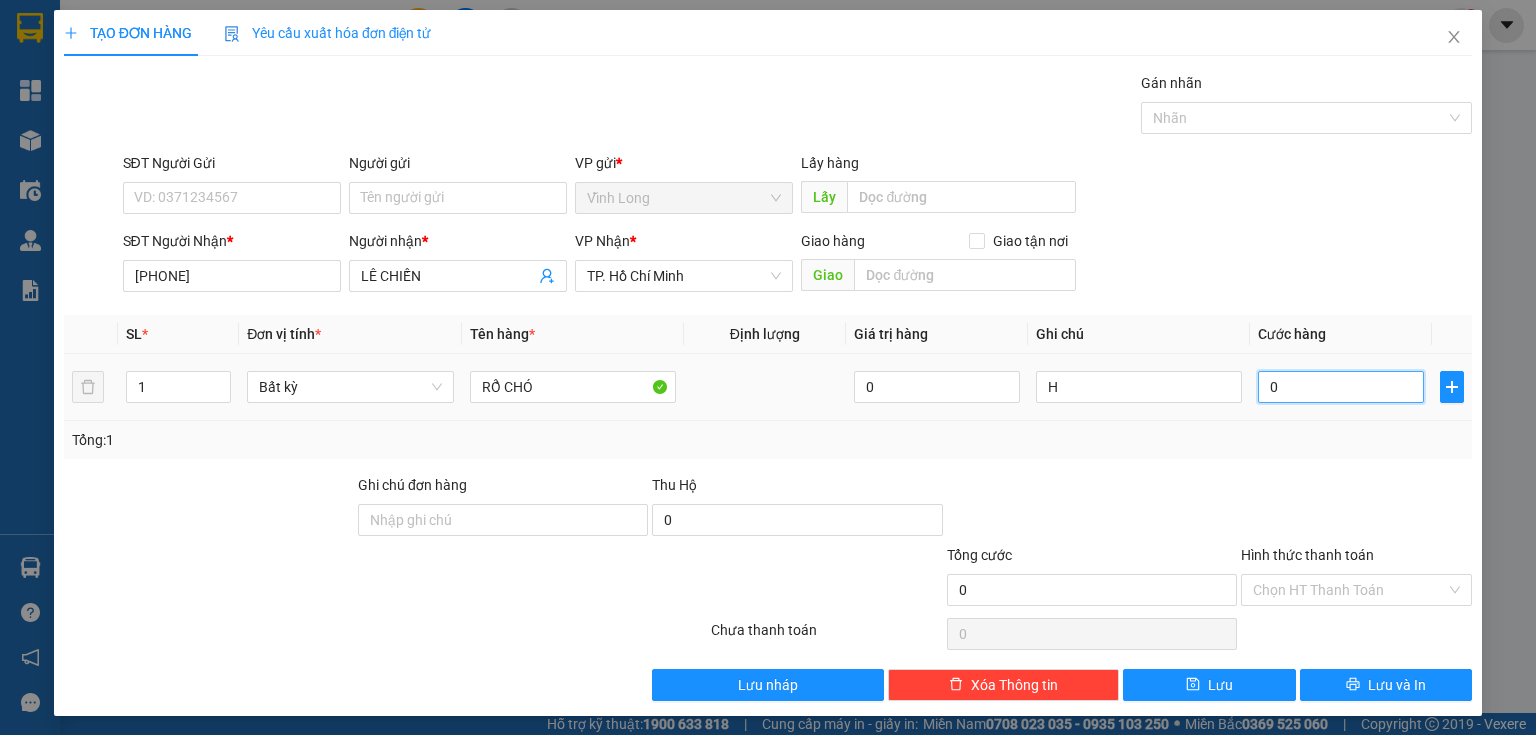 click on "0" at bounding box center [1341, 387] 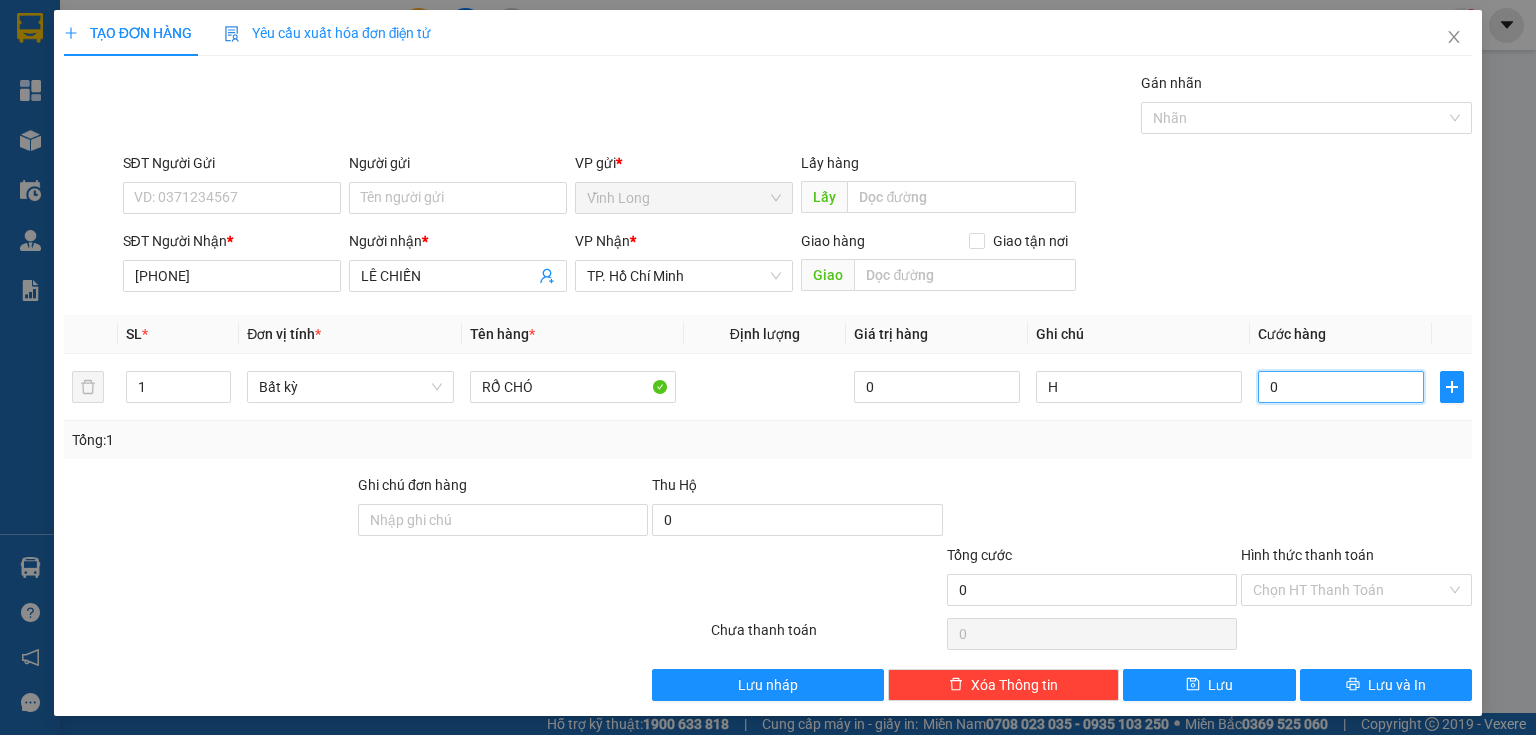 type on "01" 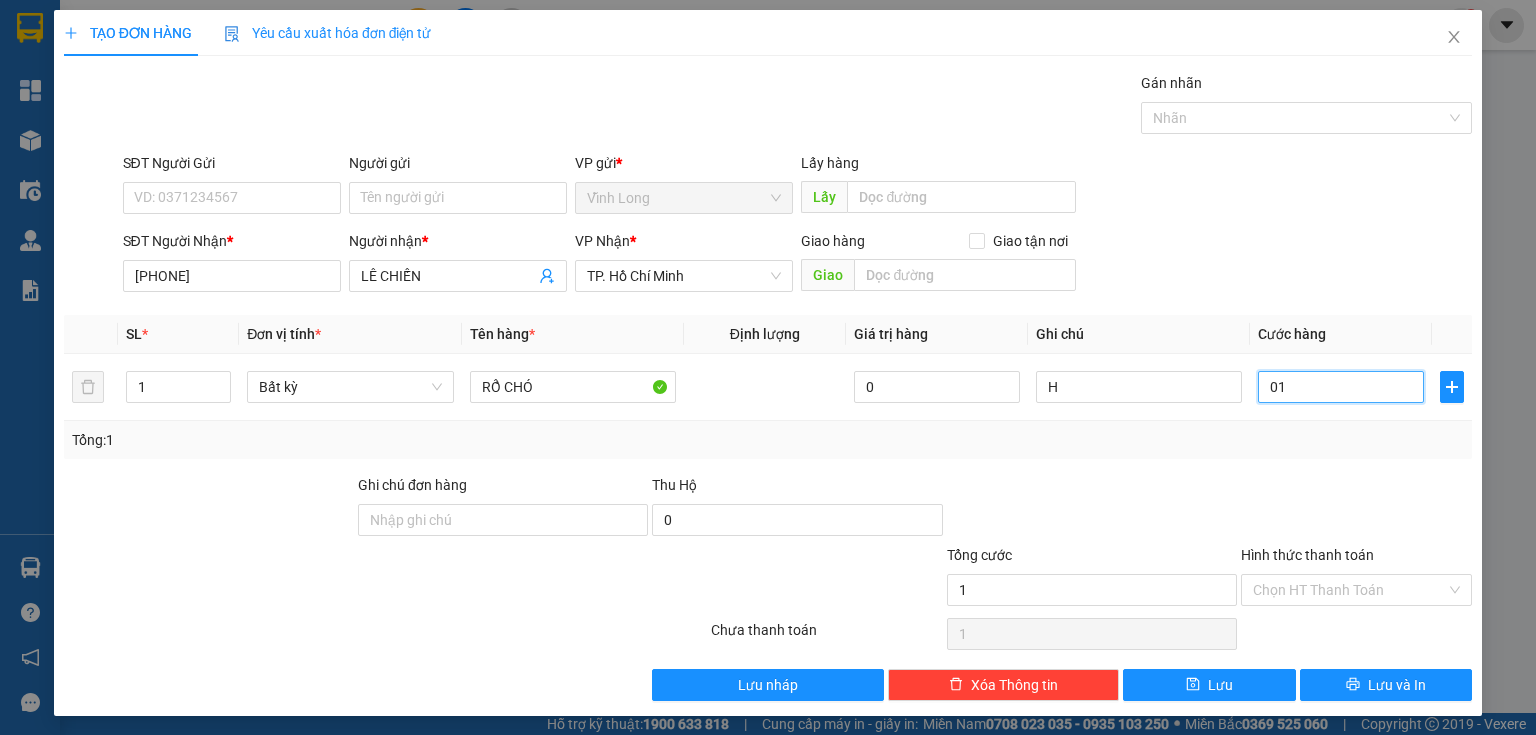 type on "010" 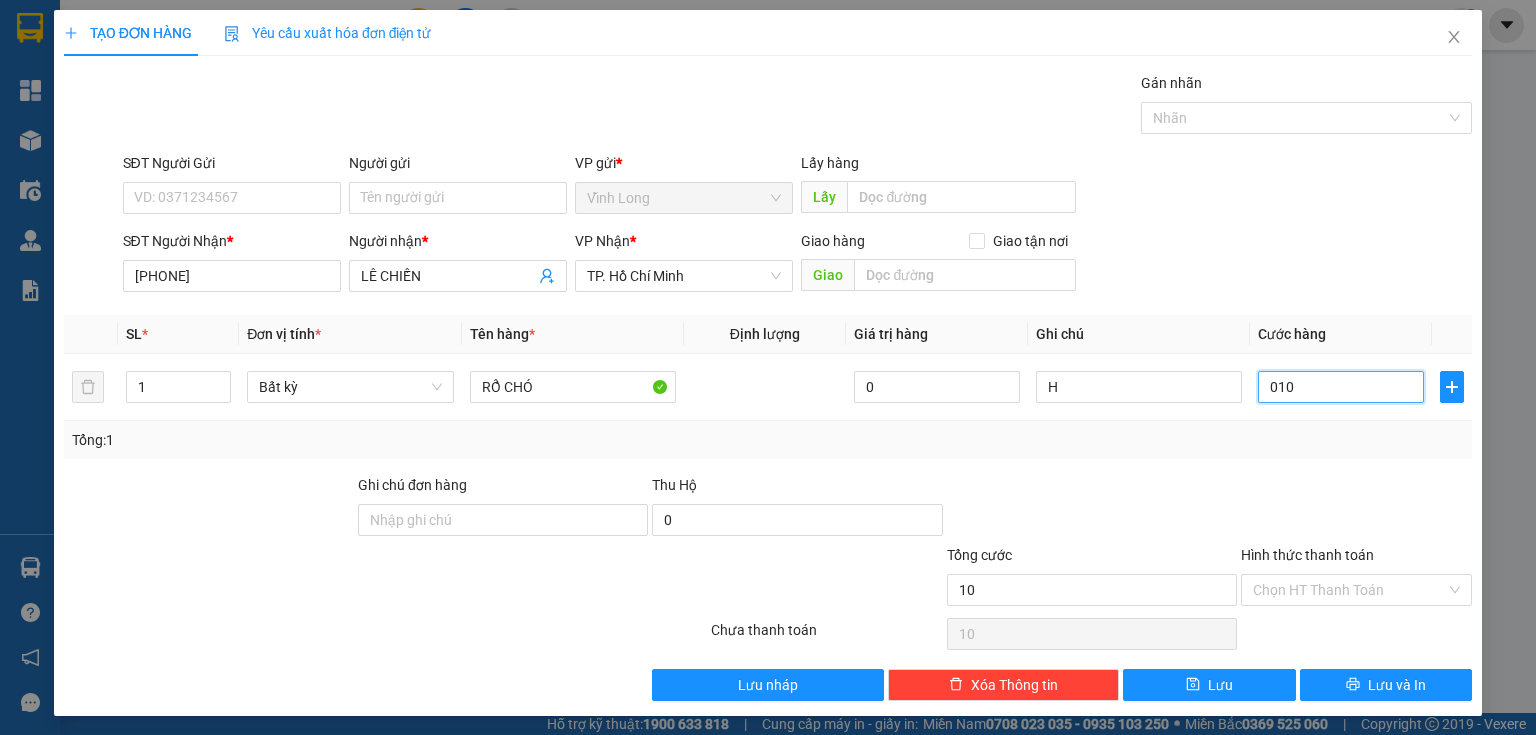 type on "0.100" 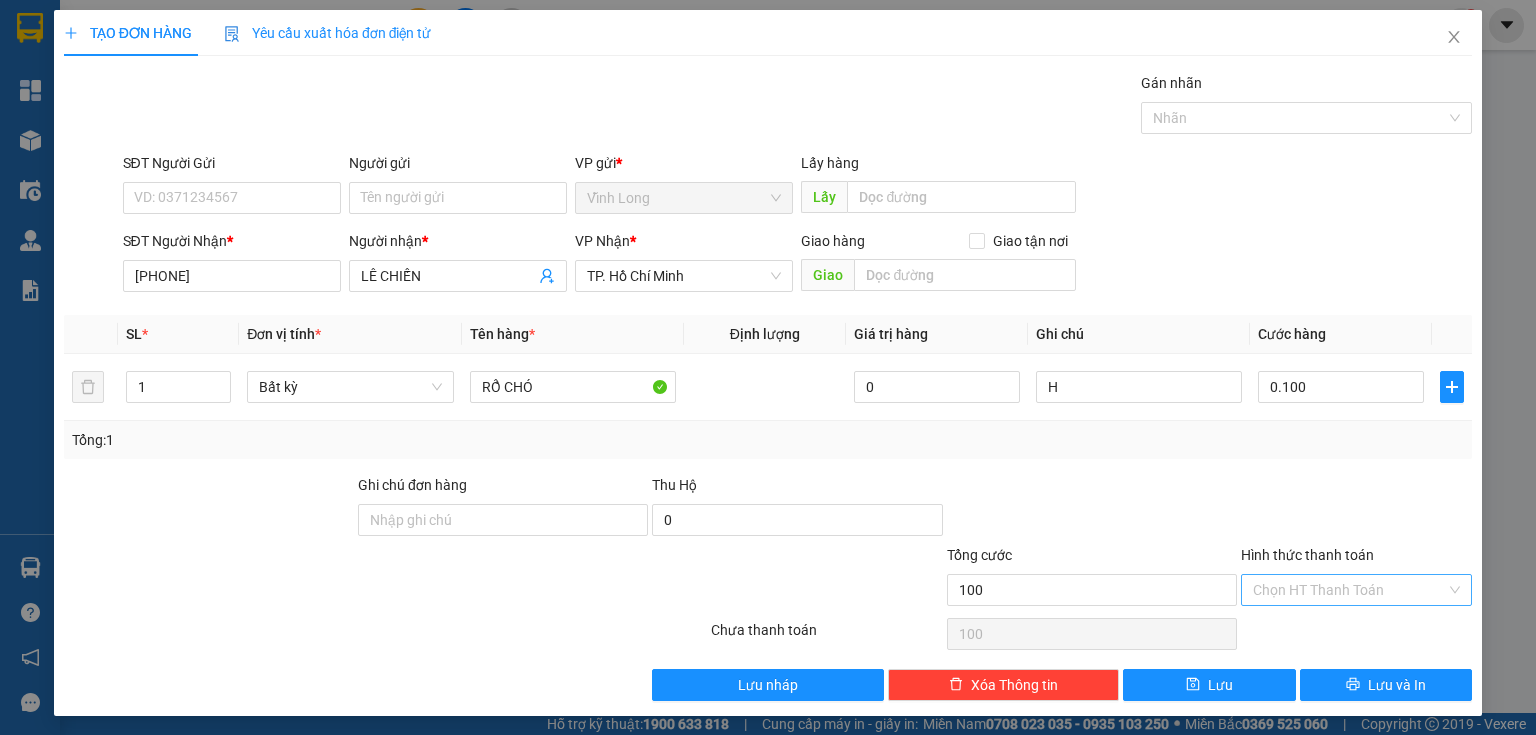 type on "100.000" 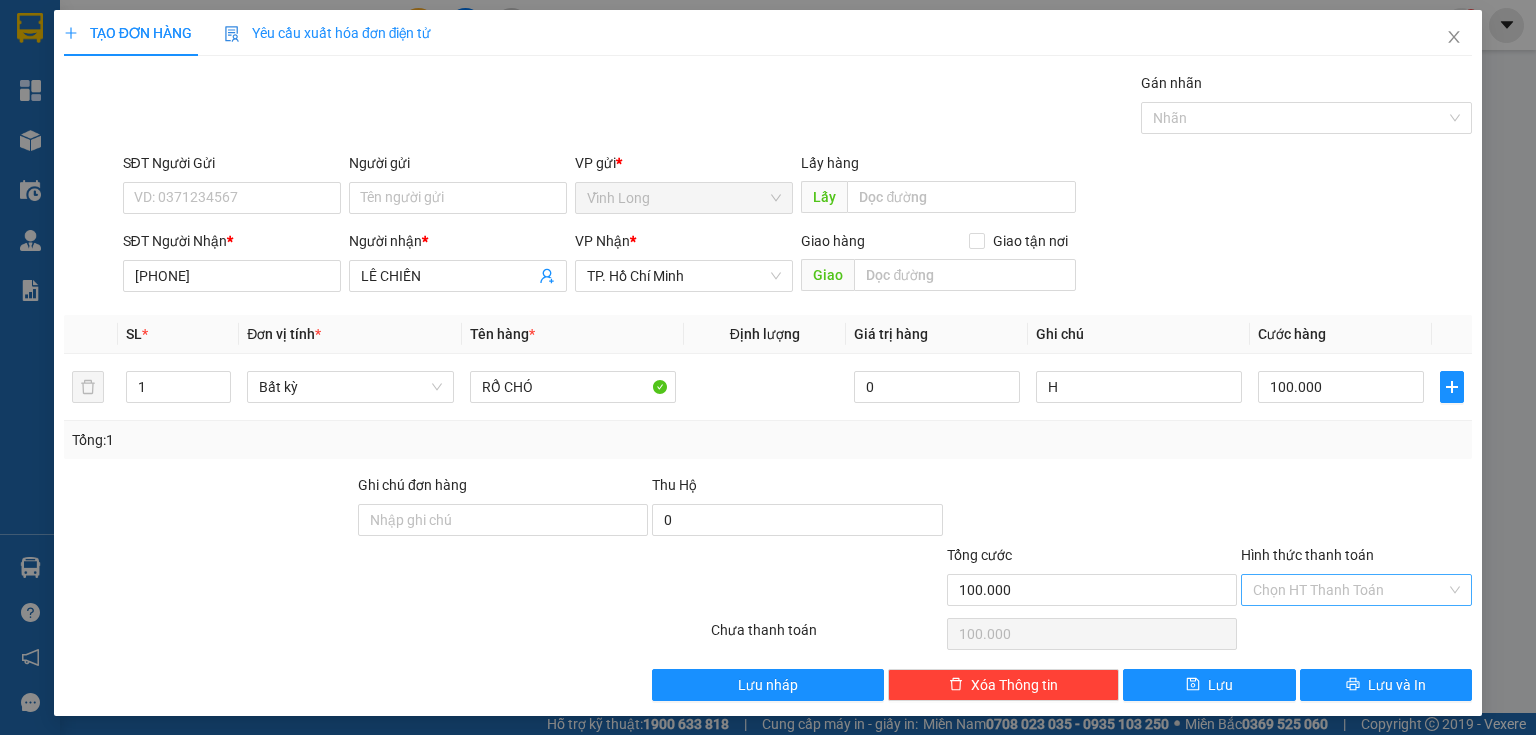 click on "Hình thức thanh toán" at bounding box center [1349, 590] 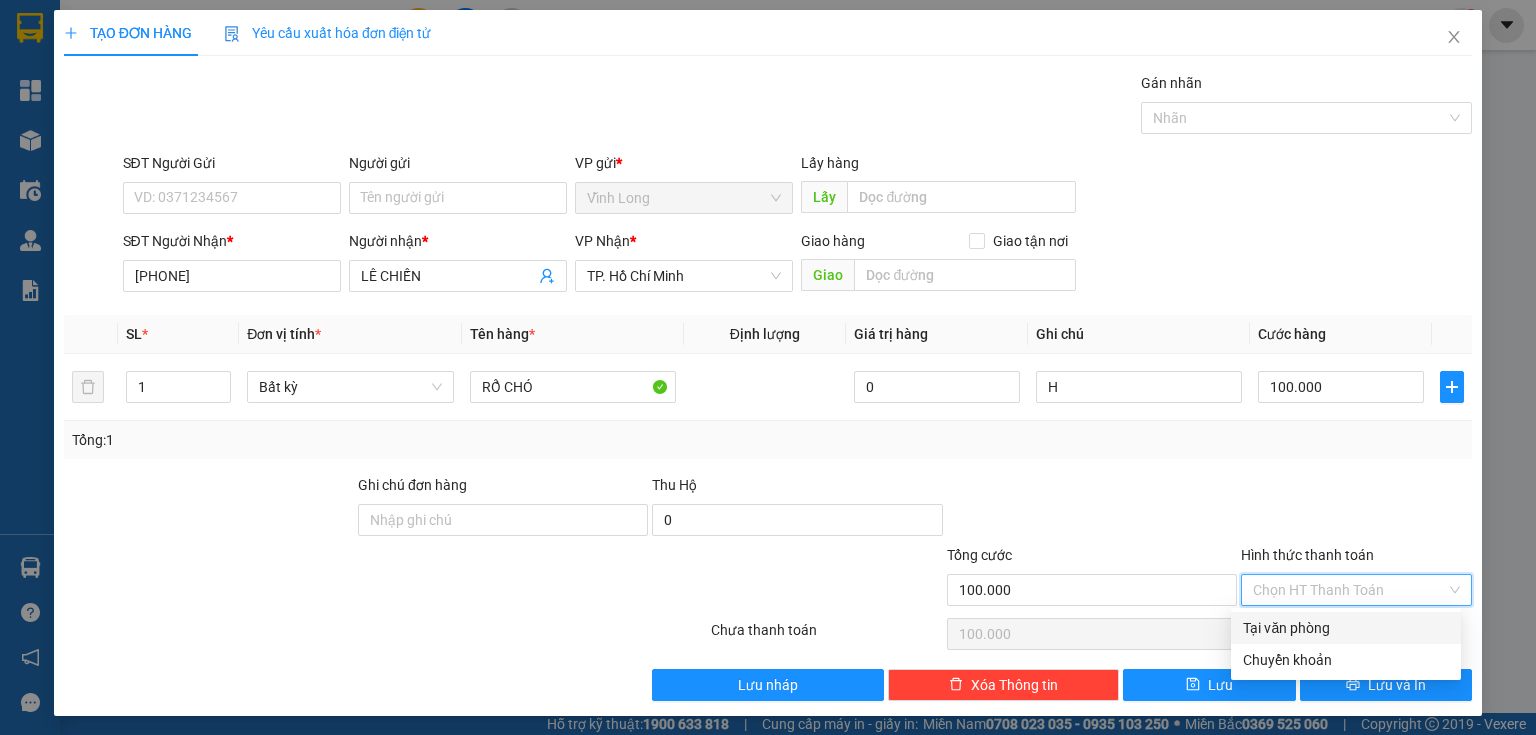 click on "Tại văn phòng" at bounding box center (1346, 628) 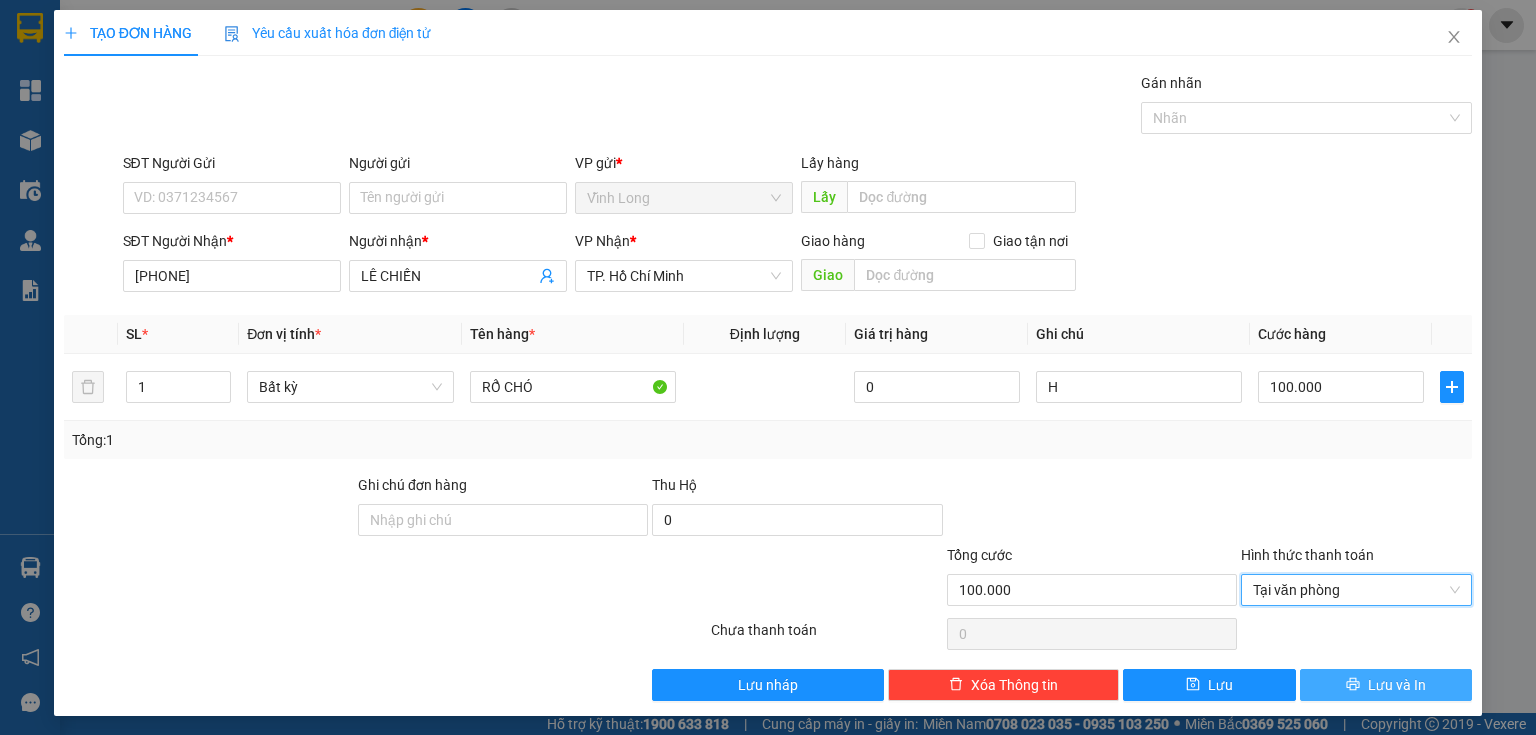 click on "Lưu và In" at bounding box center [1397, 685] 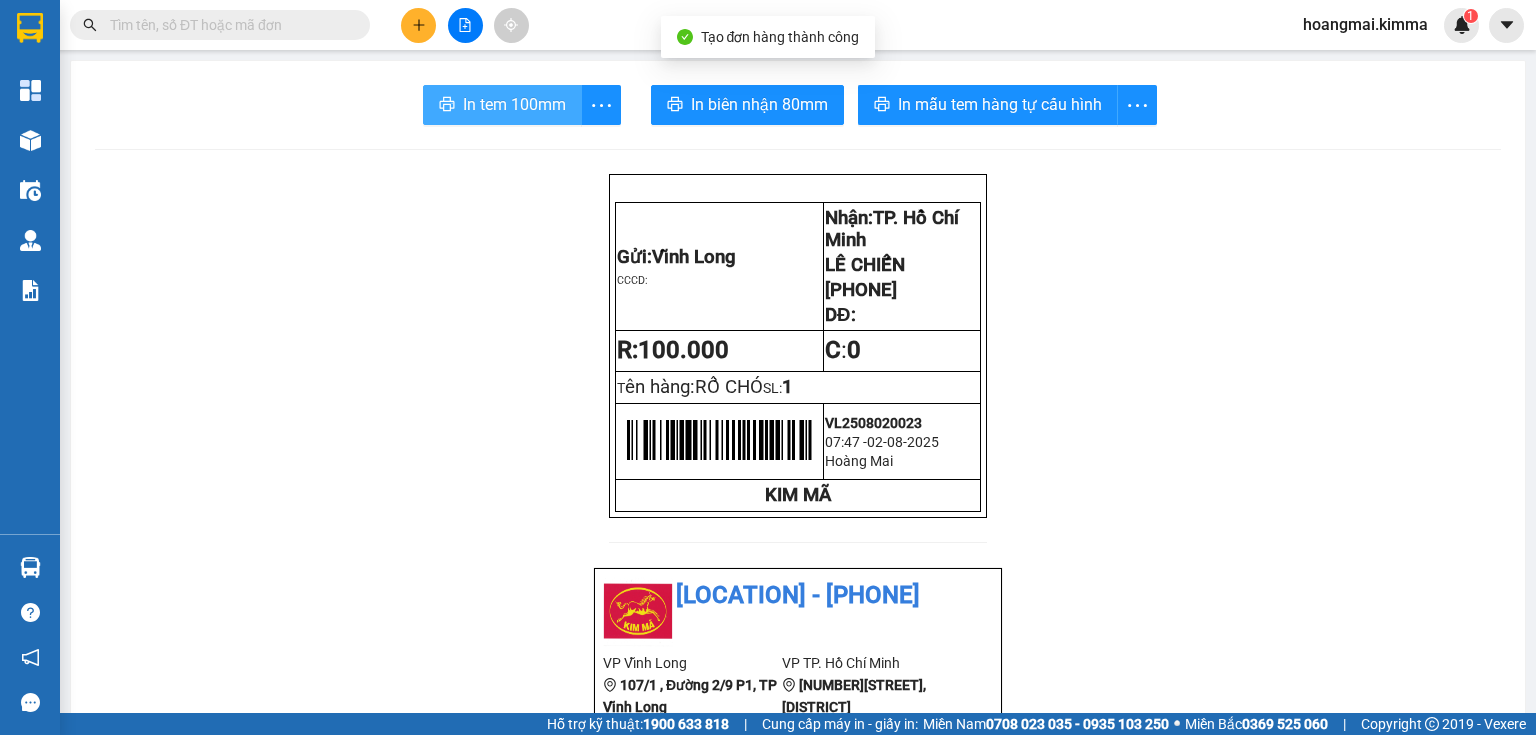 click on "In tem 100mm" at bounding box center [502, 105] 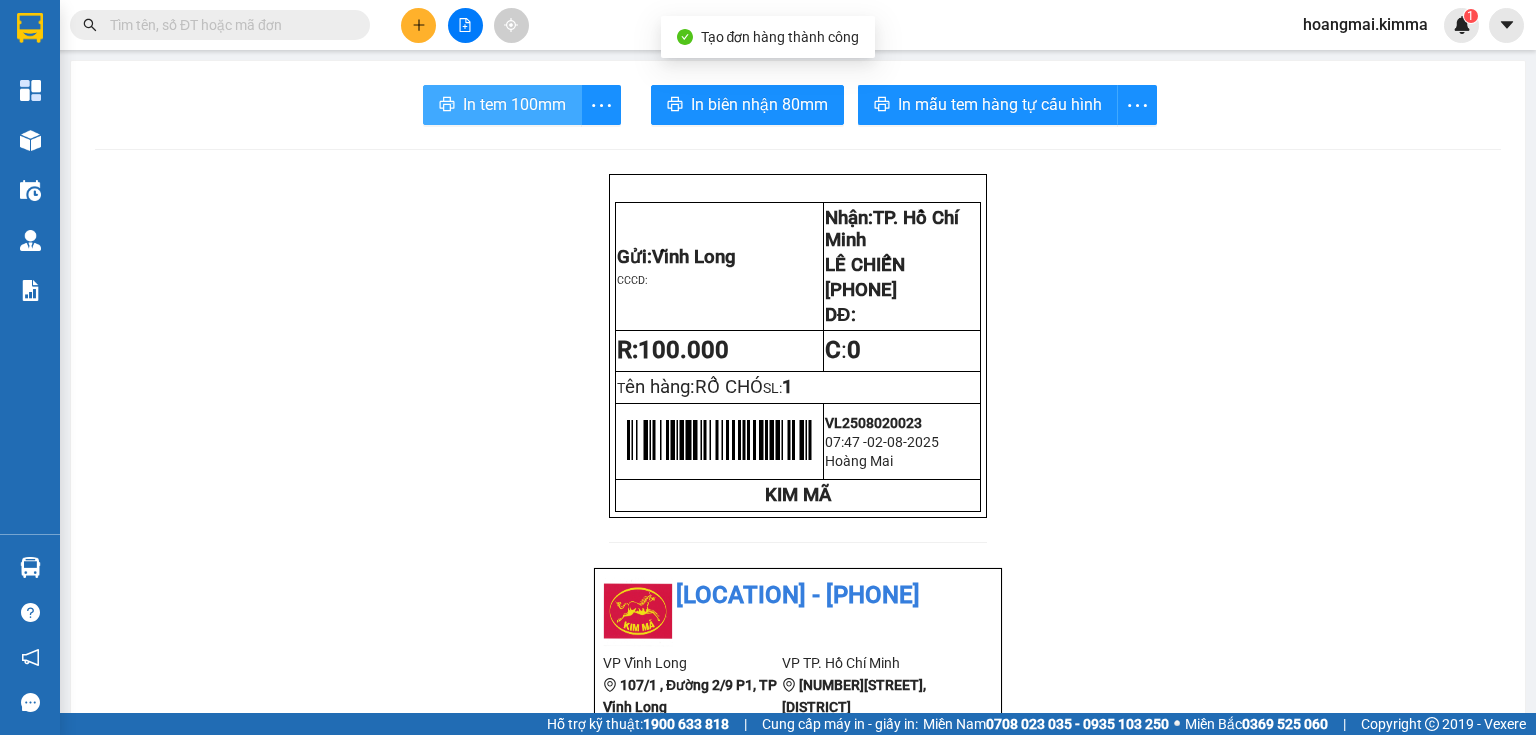 scroll, scrollTop: 0, scrollLeft: 0, axis: both 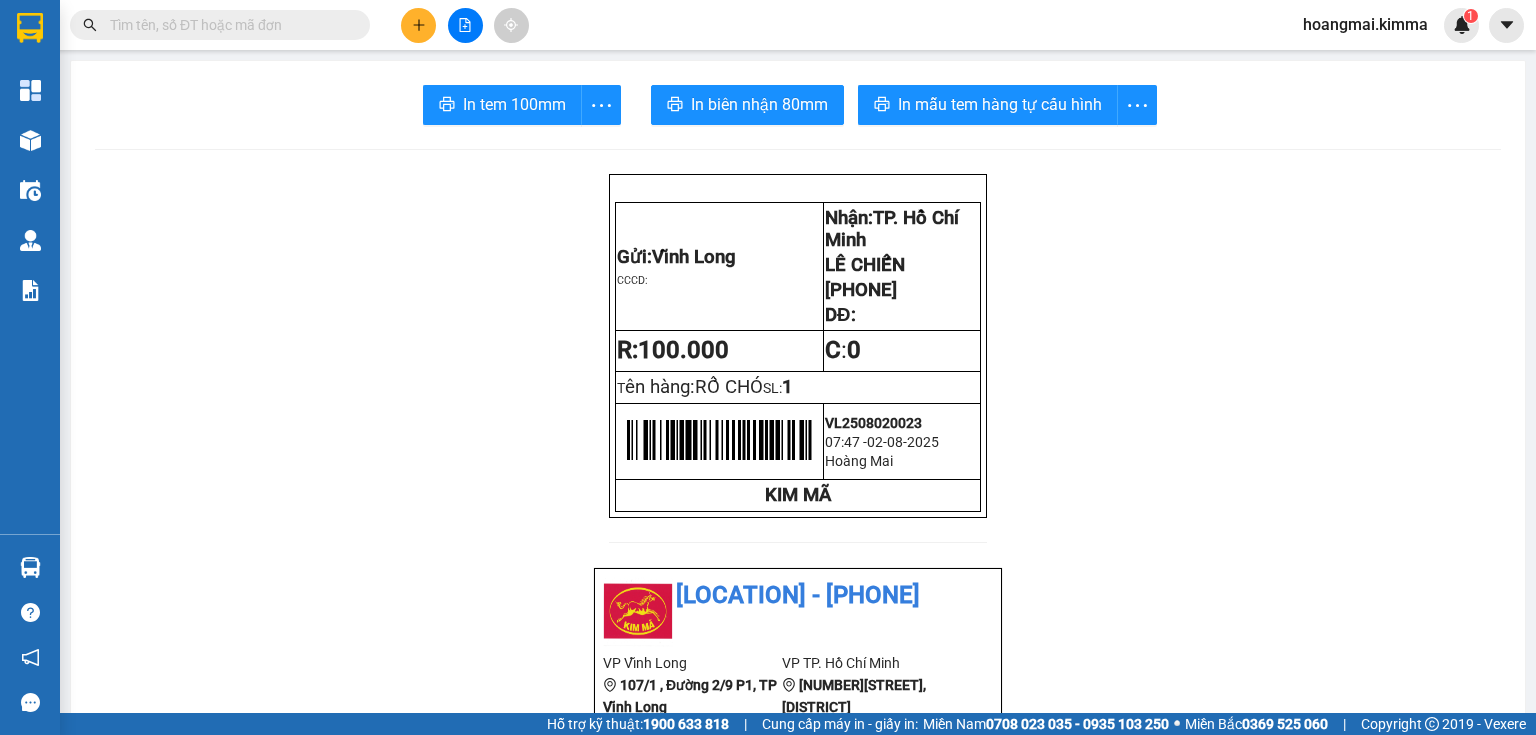 click at bounding box center (228, 25) 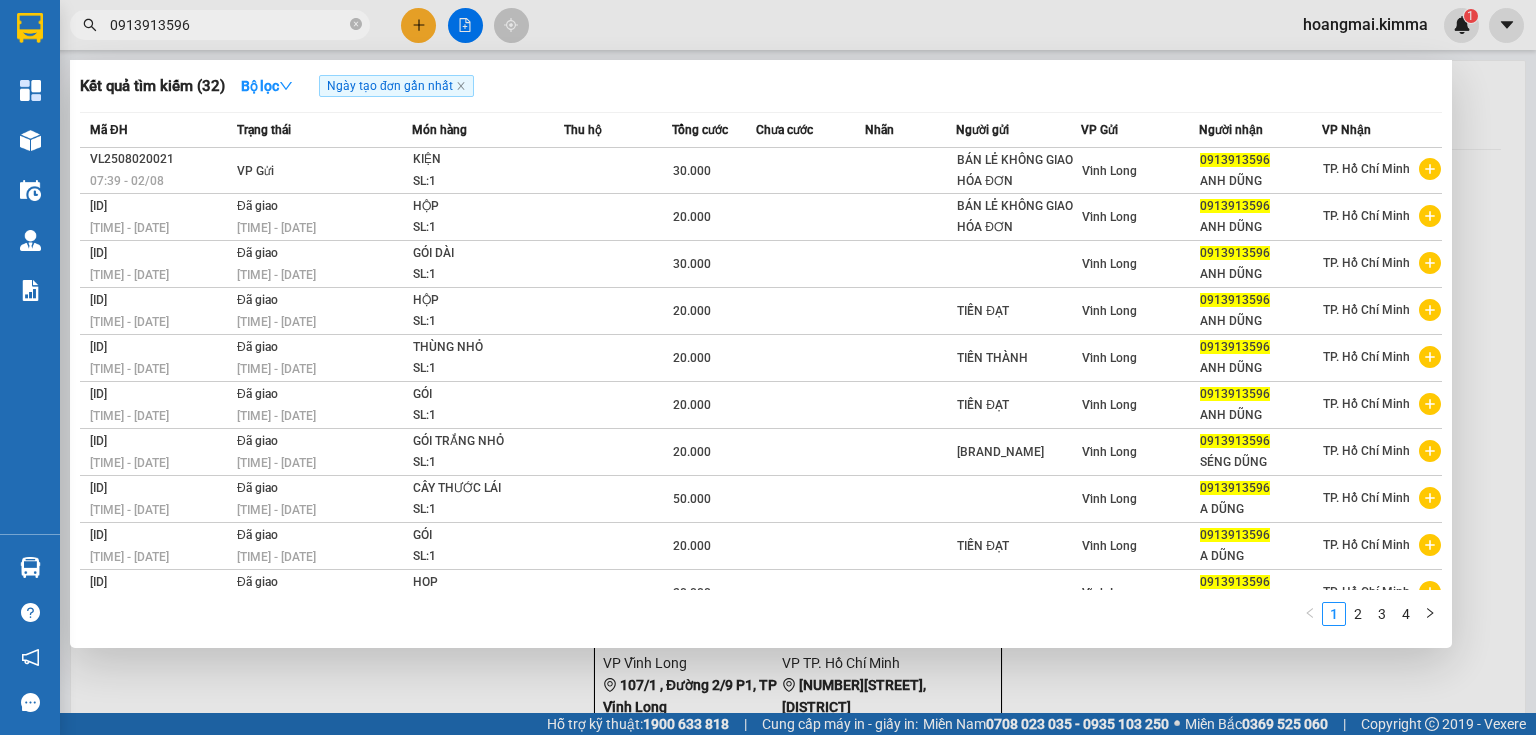 type on "0913913596" 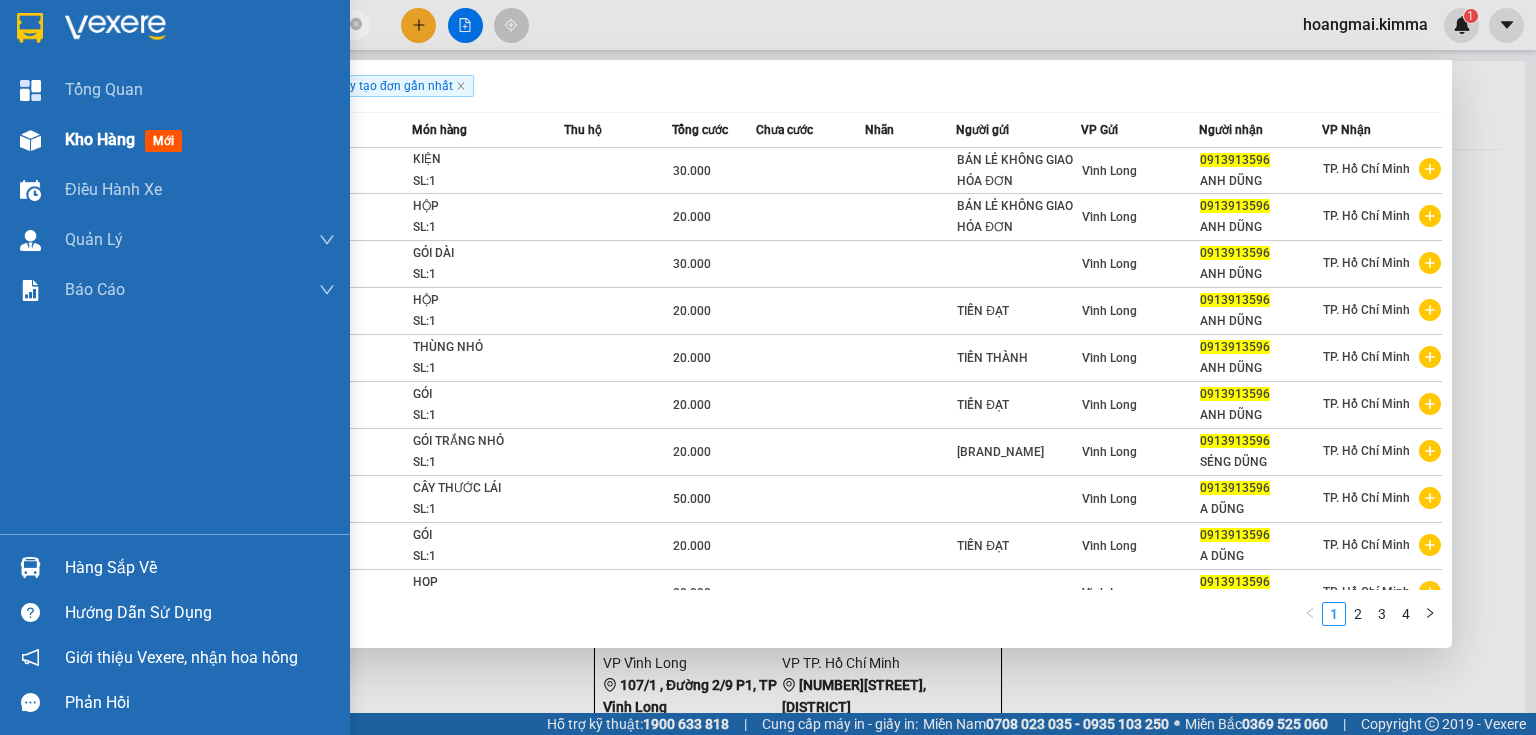 click at bounding box center (30, 140) 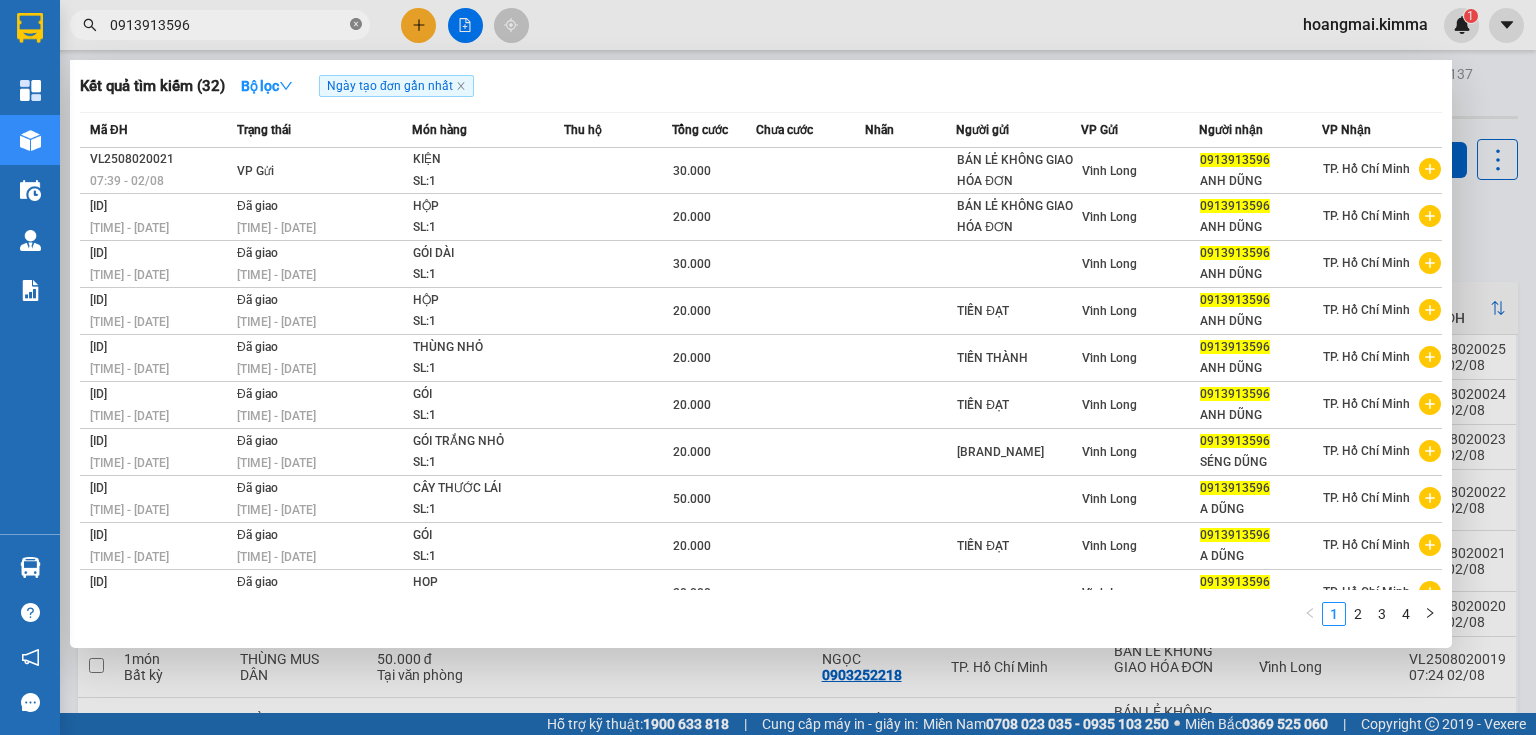 click 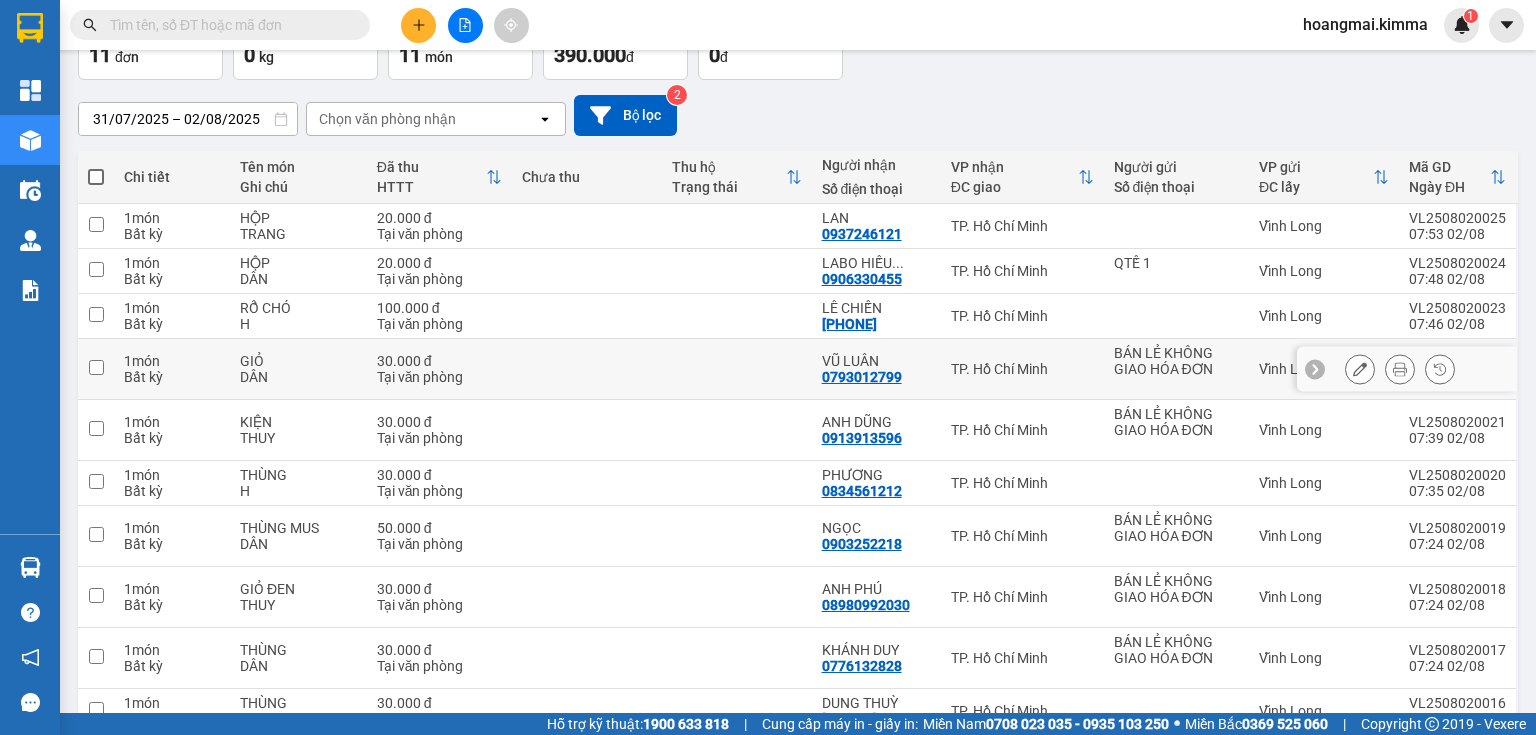 scroll, scrollTop: 160, scrollLeft: 0, axis: vertical 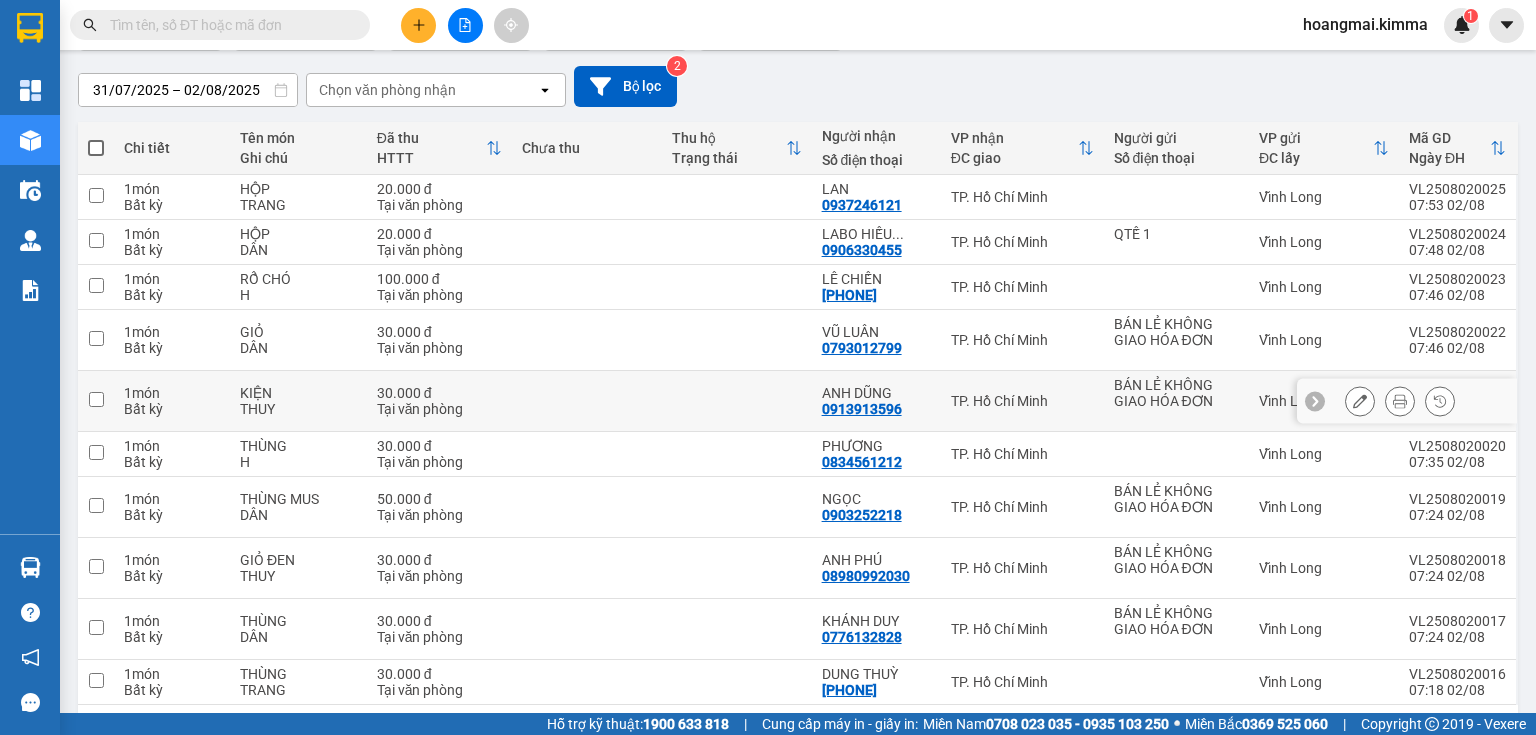 click 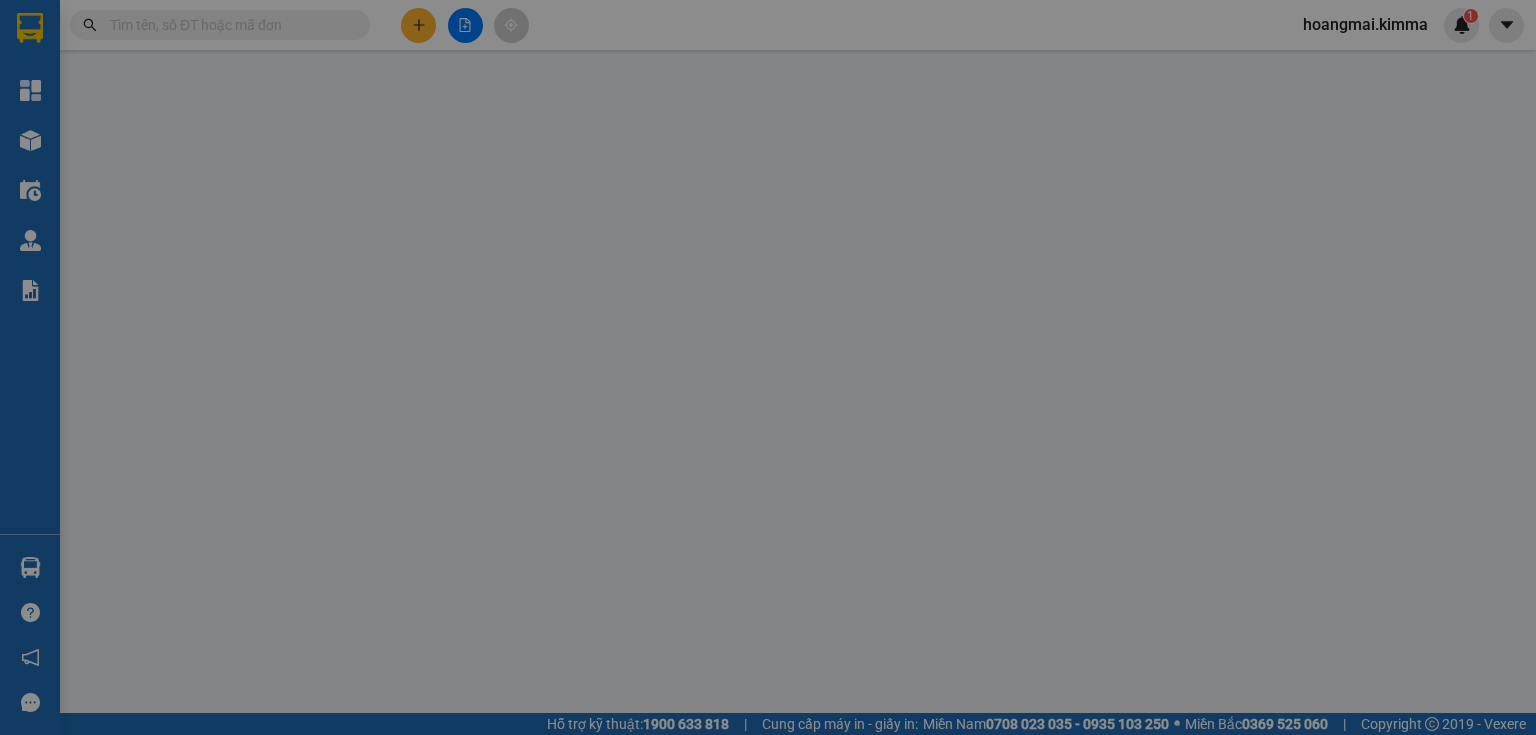 type on "BÁN LẺ KHÔNG GIAO HÓA ĐƠN" 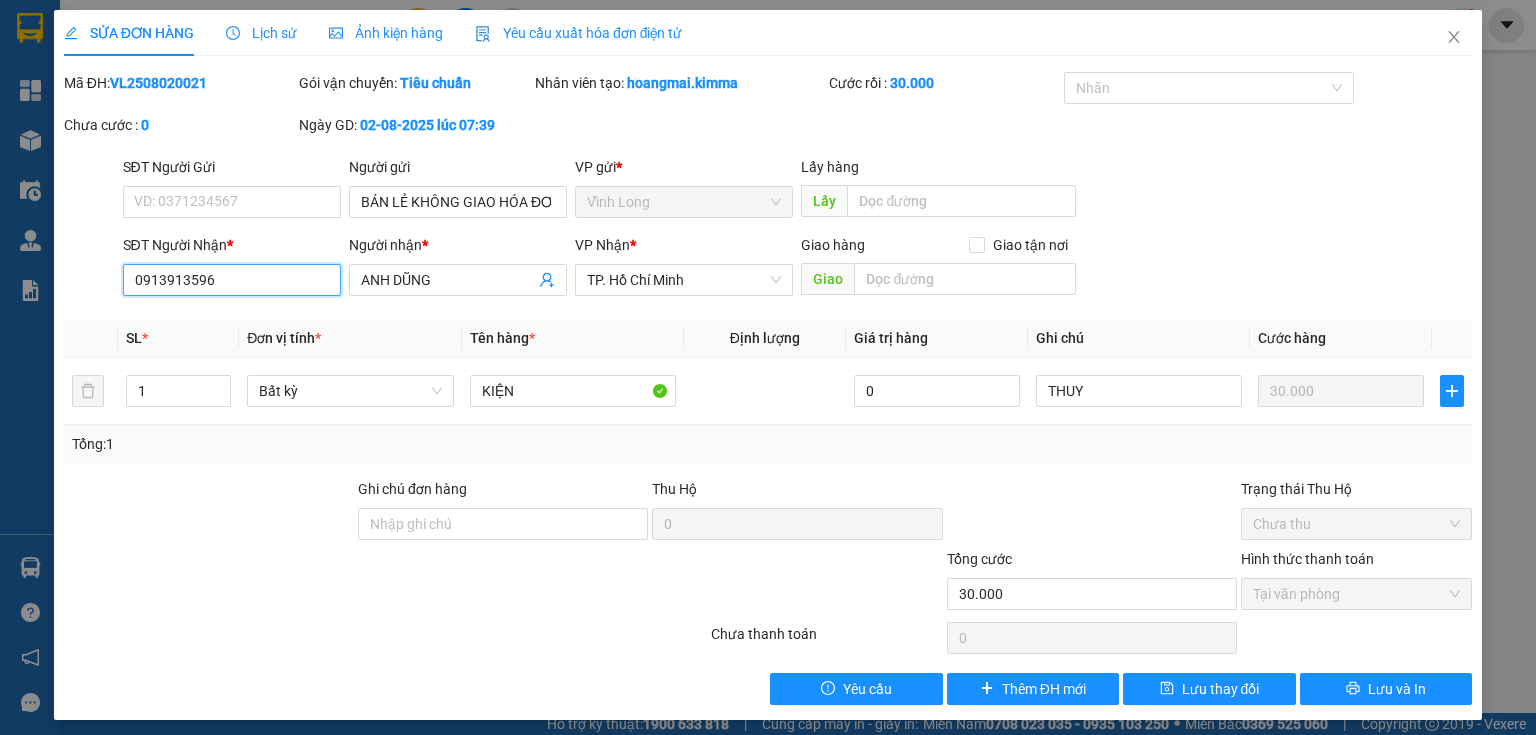 drag, startPoint x: 249, startPoint y: 276, endPoint x: 0, endPoint y: 267, distance: 249.1626 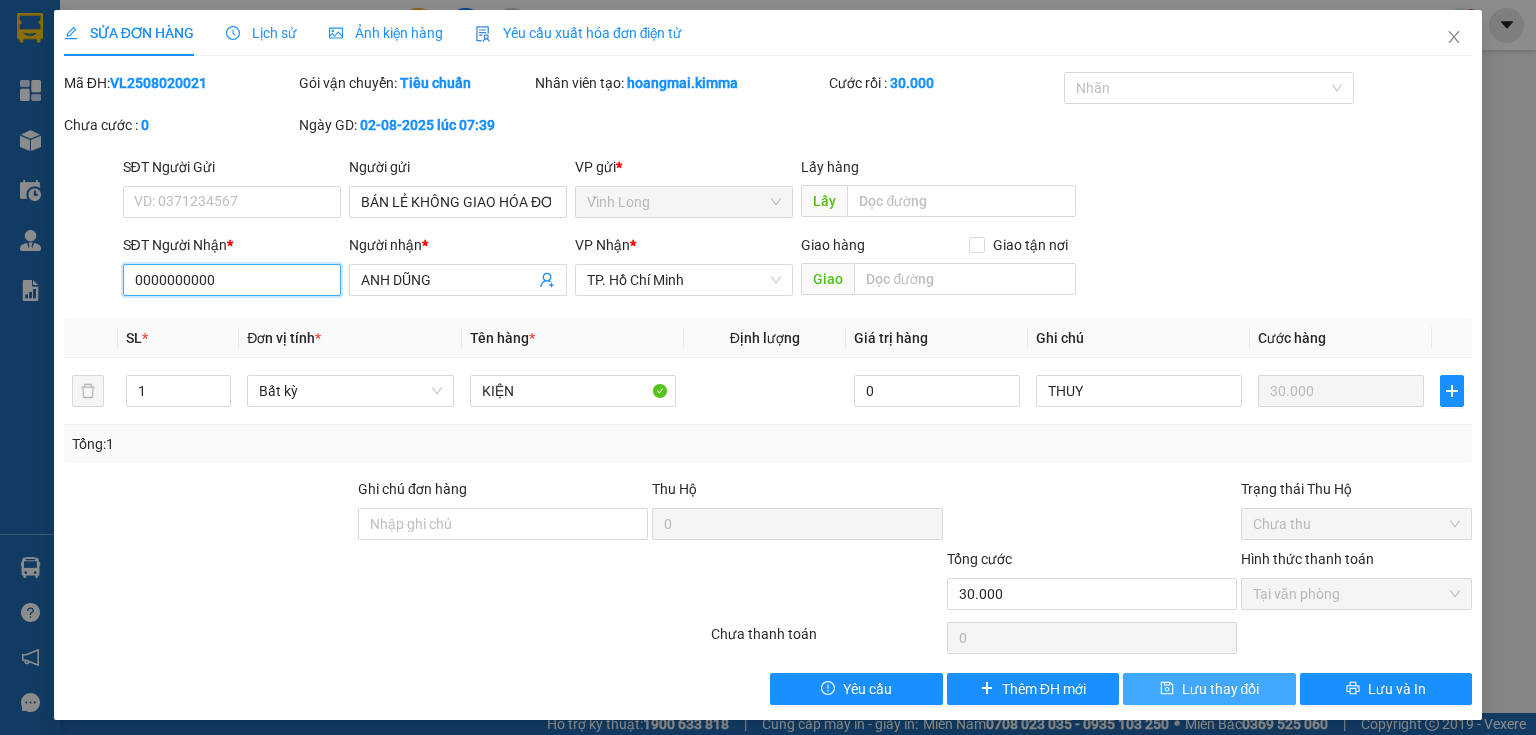 type on "0000000000" 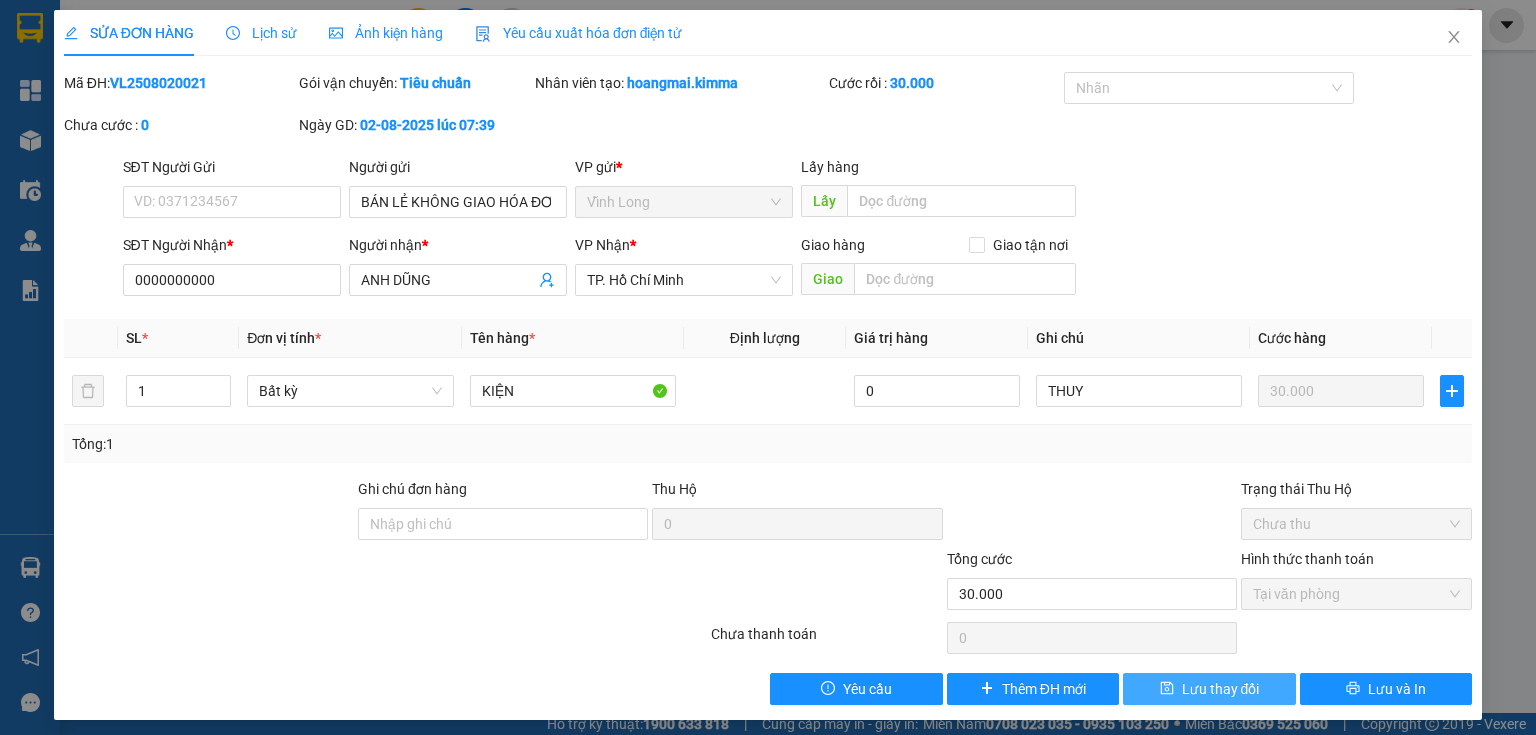 click on "Lưu thay đổi" at bounding box center [1221, 689] 